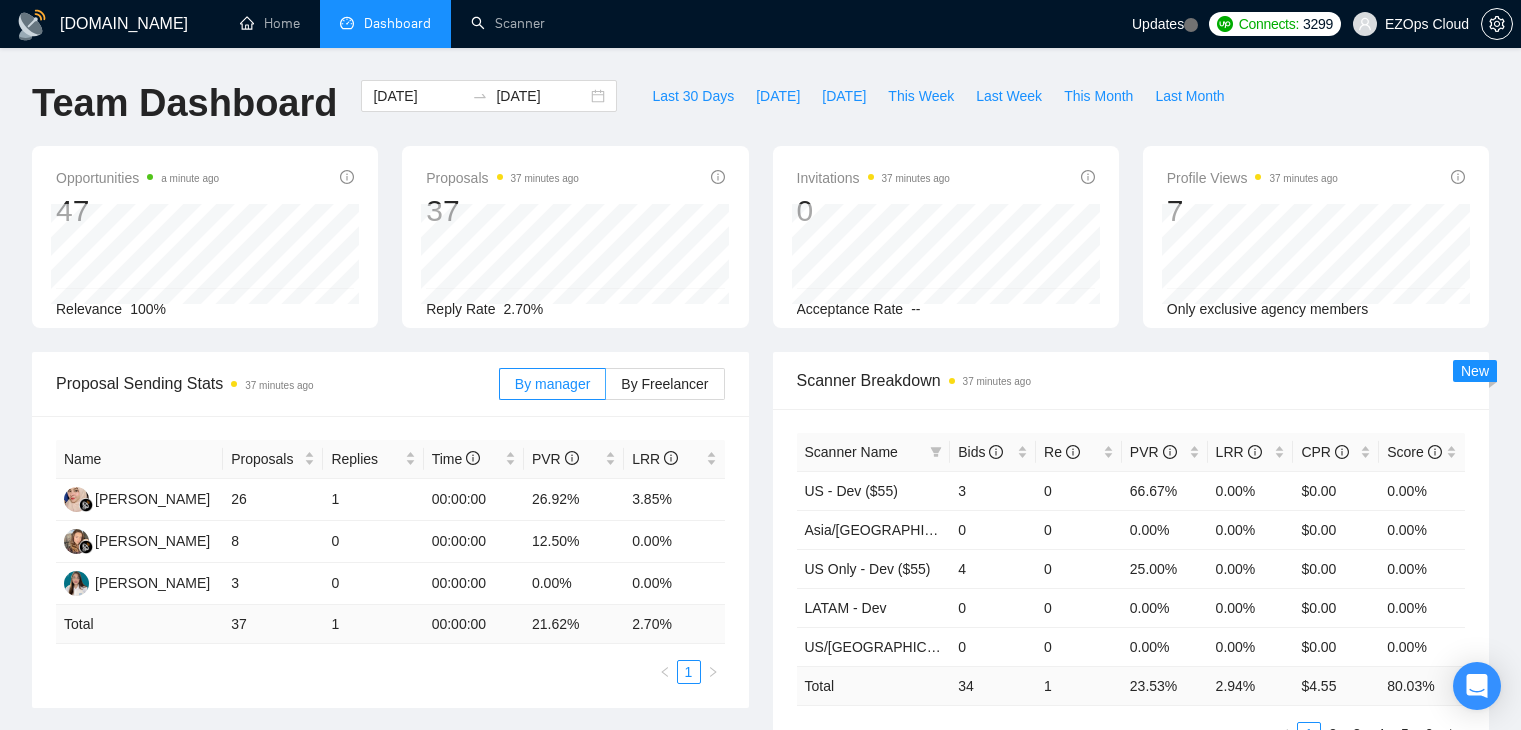 scroll, scrollTop: 0, scrollLeft: 0, axis: both 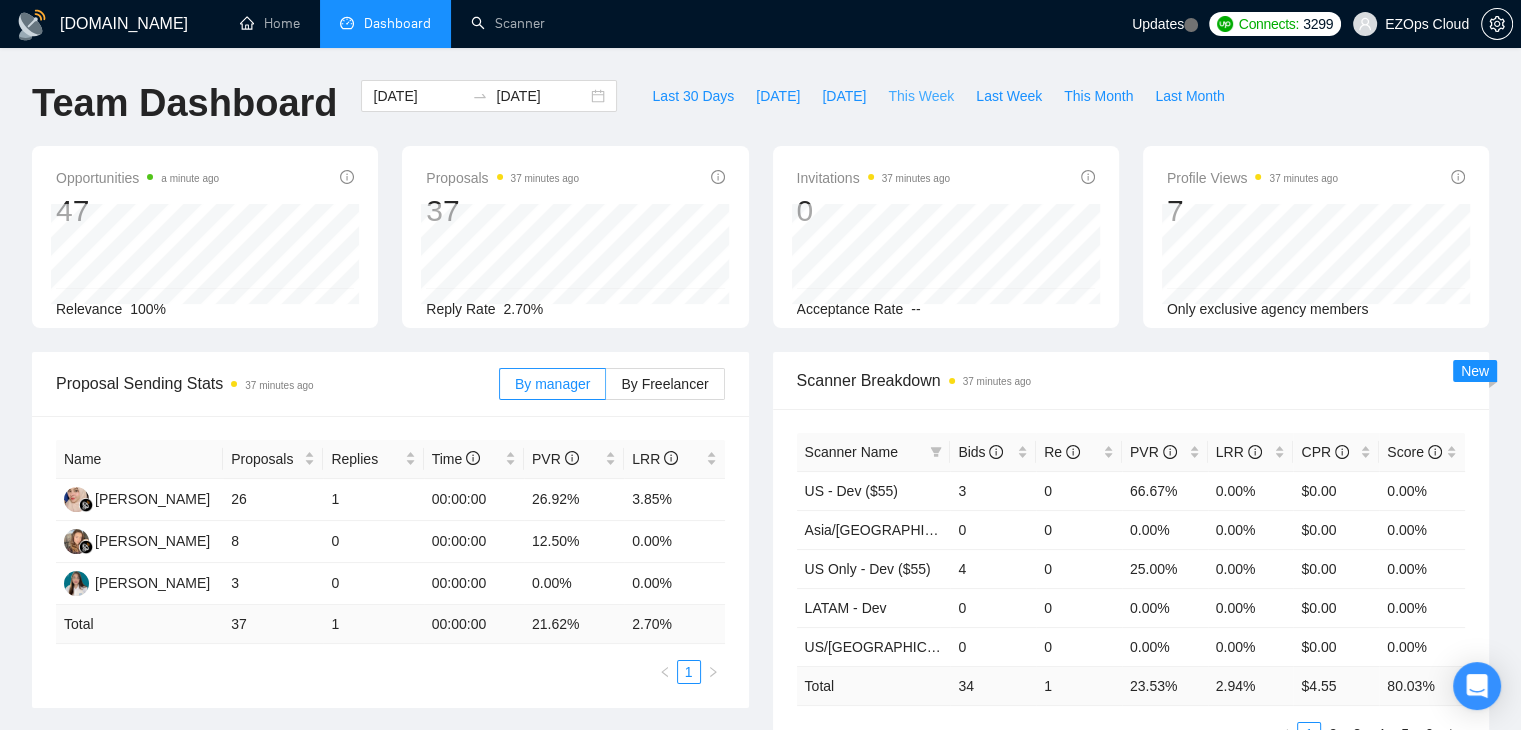 click on "This Week" at bounding box center [921, 96] 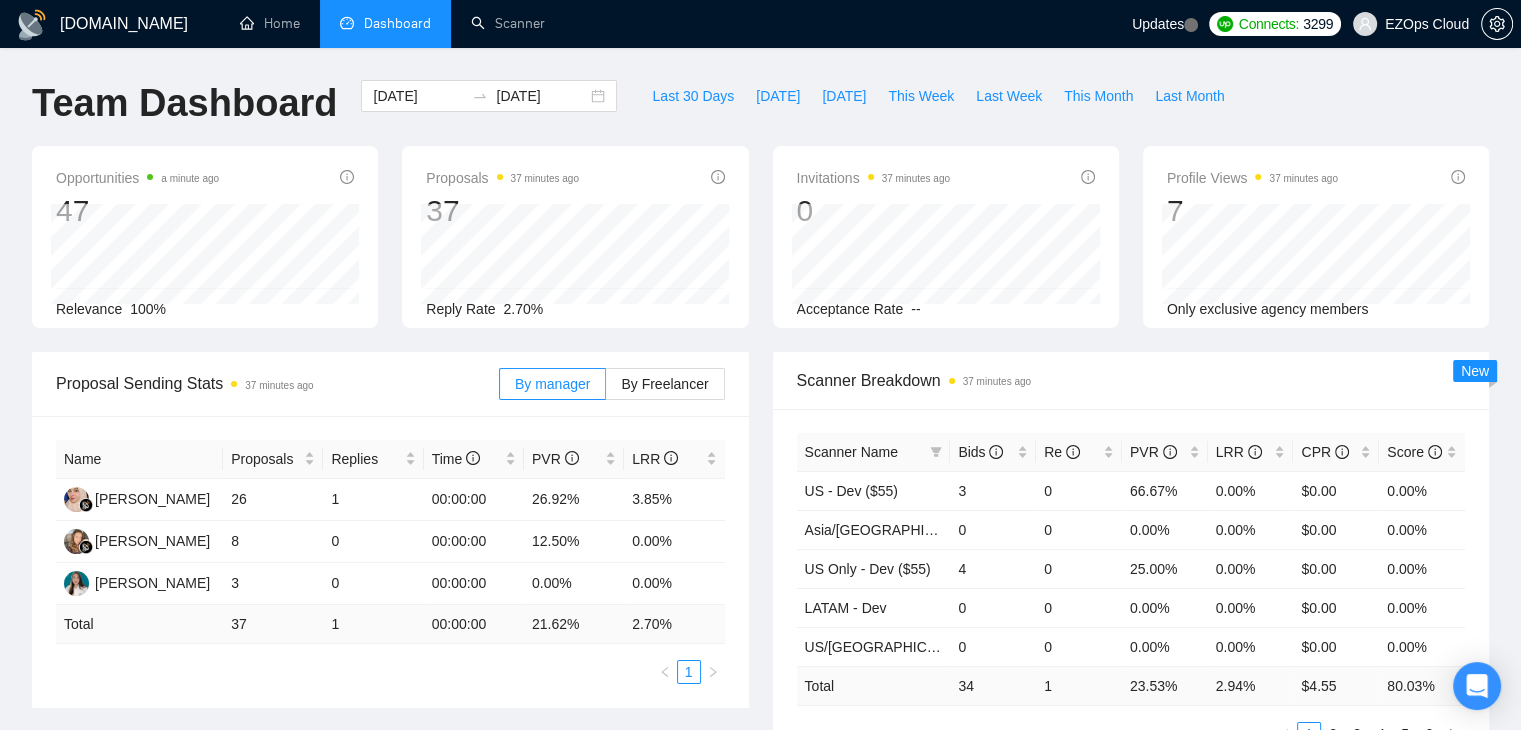 type on "[DATE]" 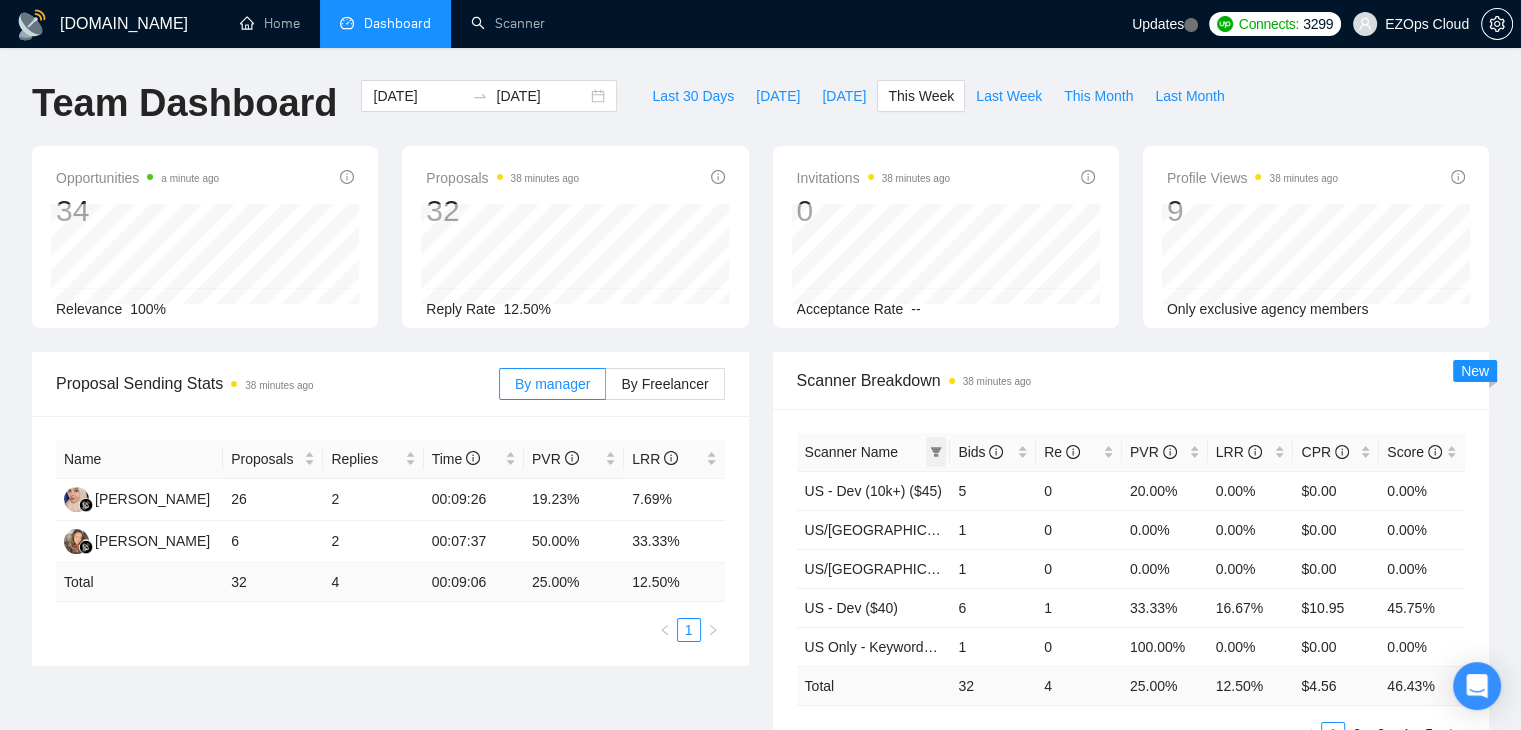 click 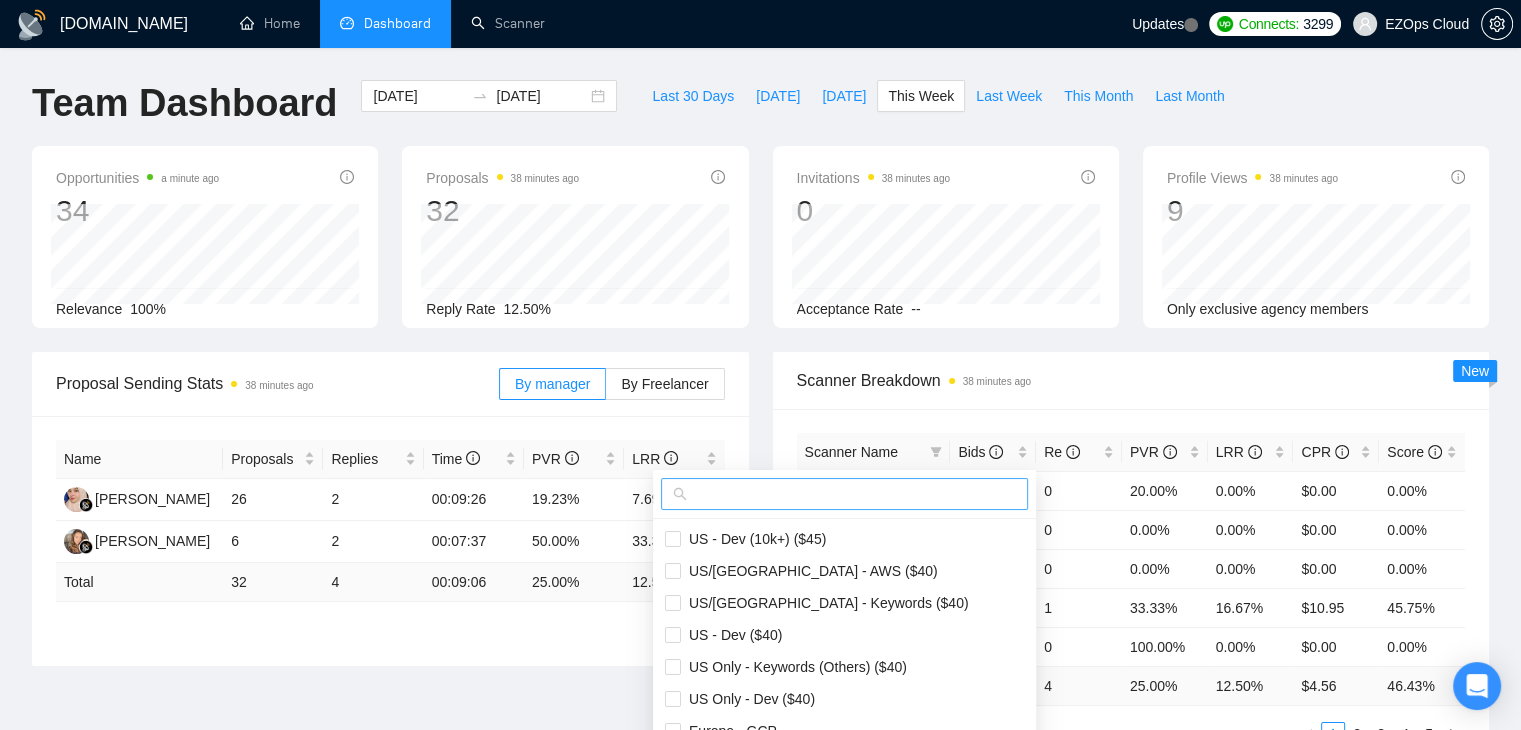 click at bounding box center (853, 494) 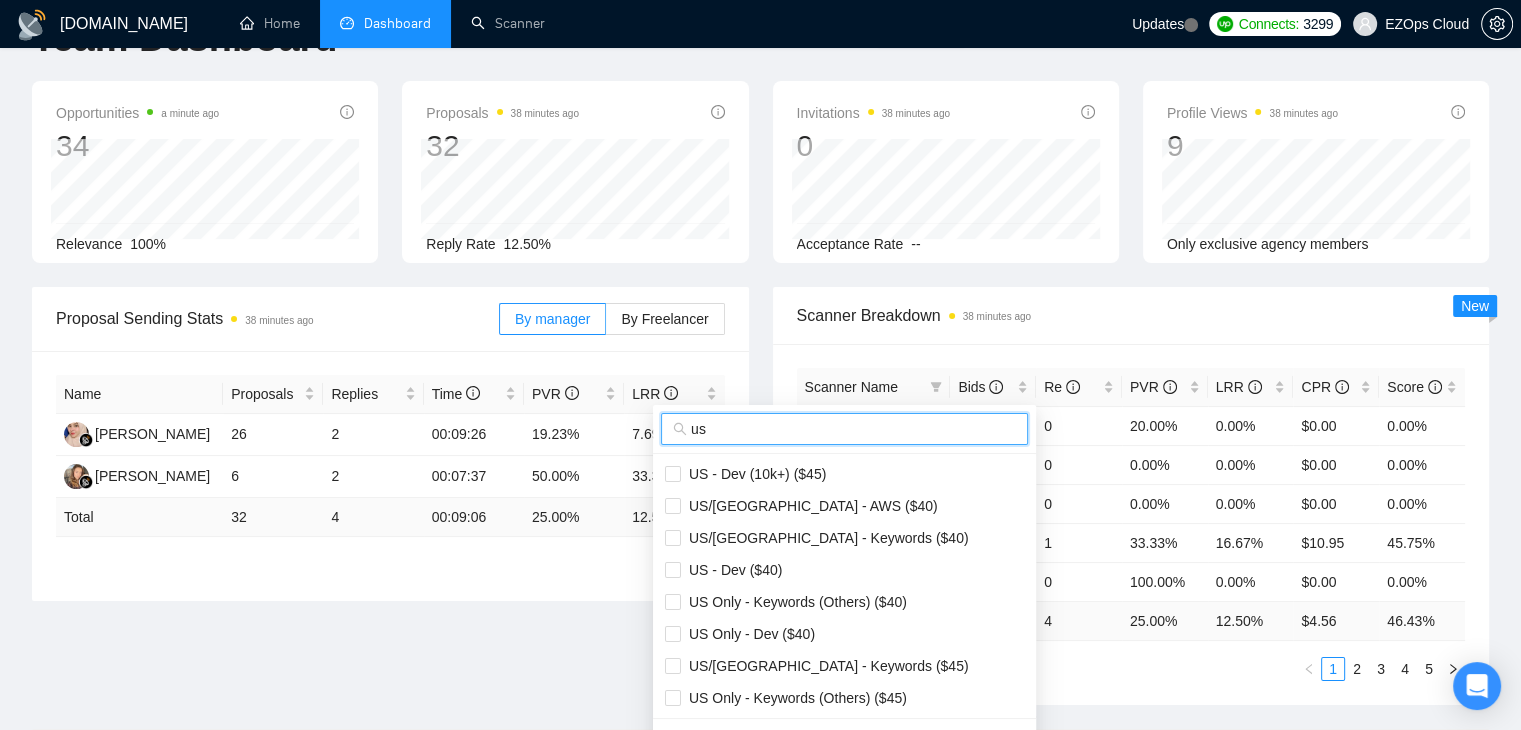 scroll, scrollTop: 100, scrollLeft: 0, axis: vertical 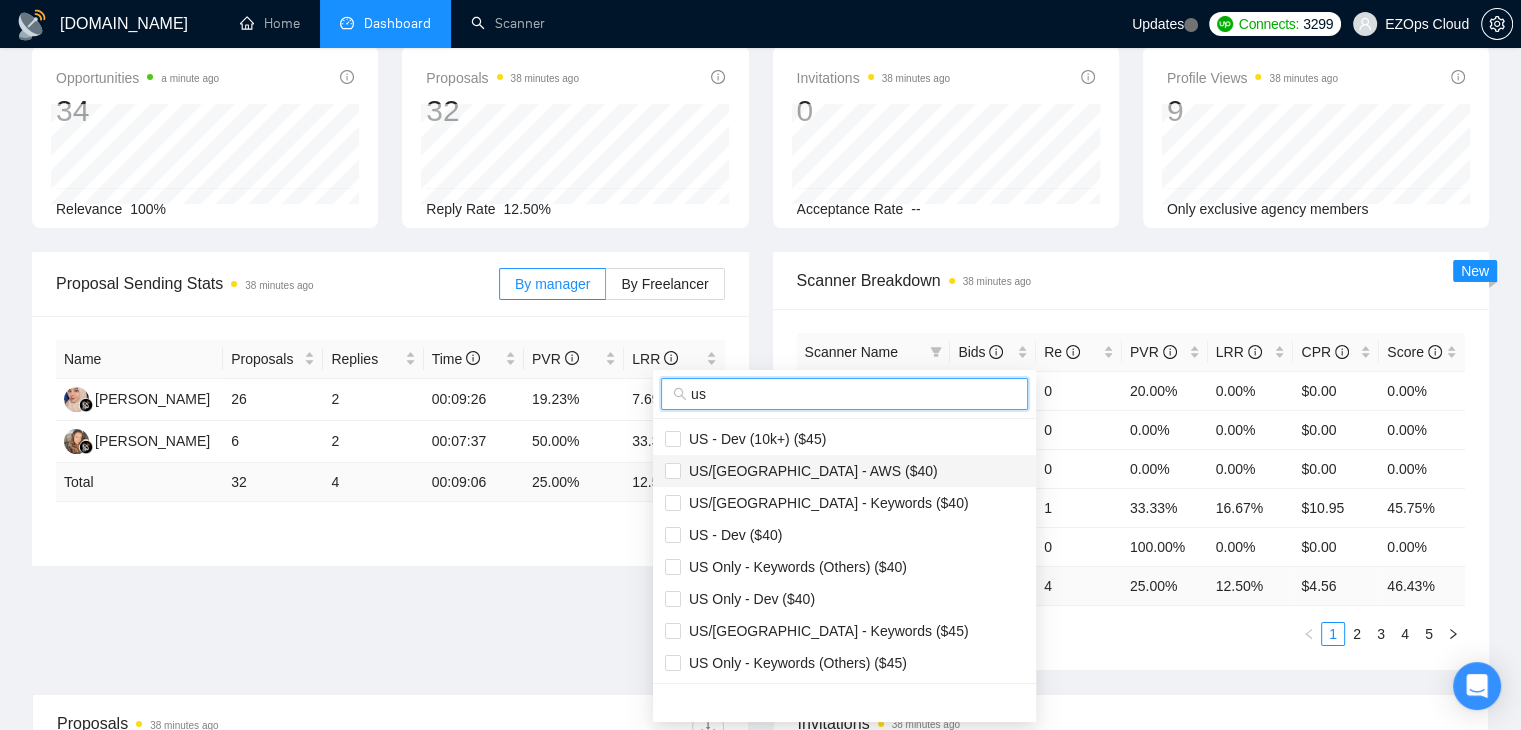 type on "us" 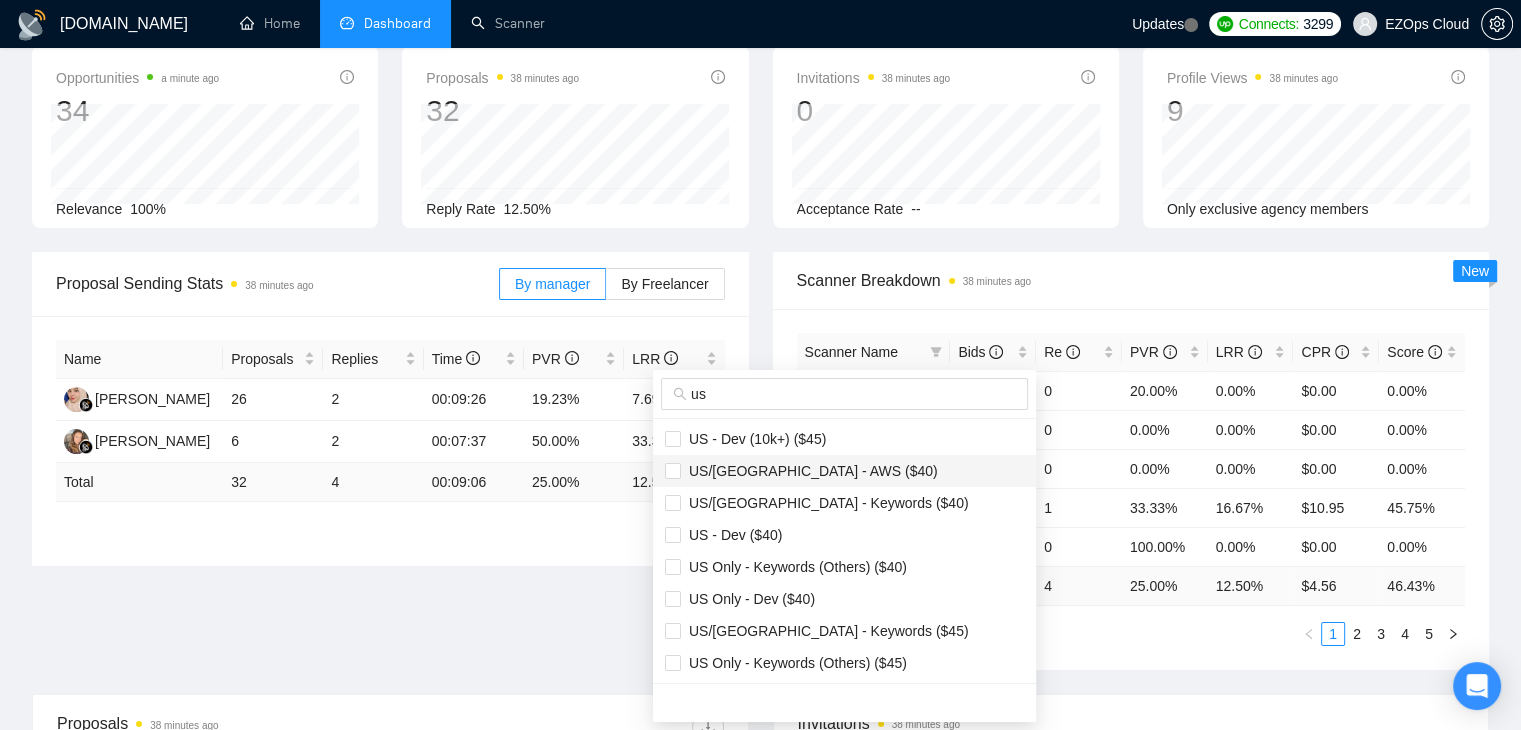 click on "US/[GEOGRAPHIC_DATA] - AWS ($40)" at bounding box center (844, 471) 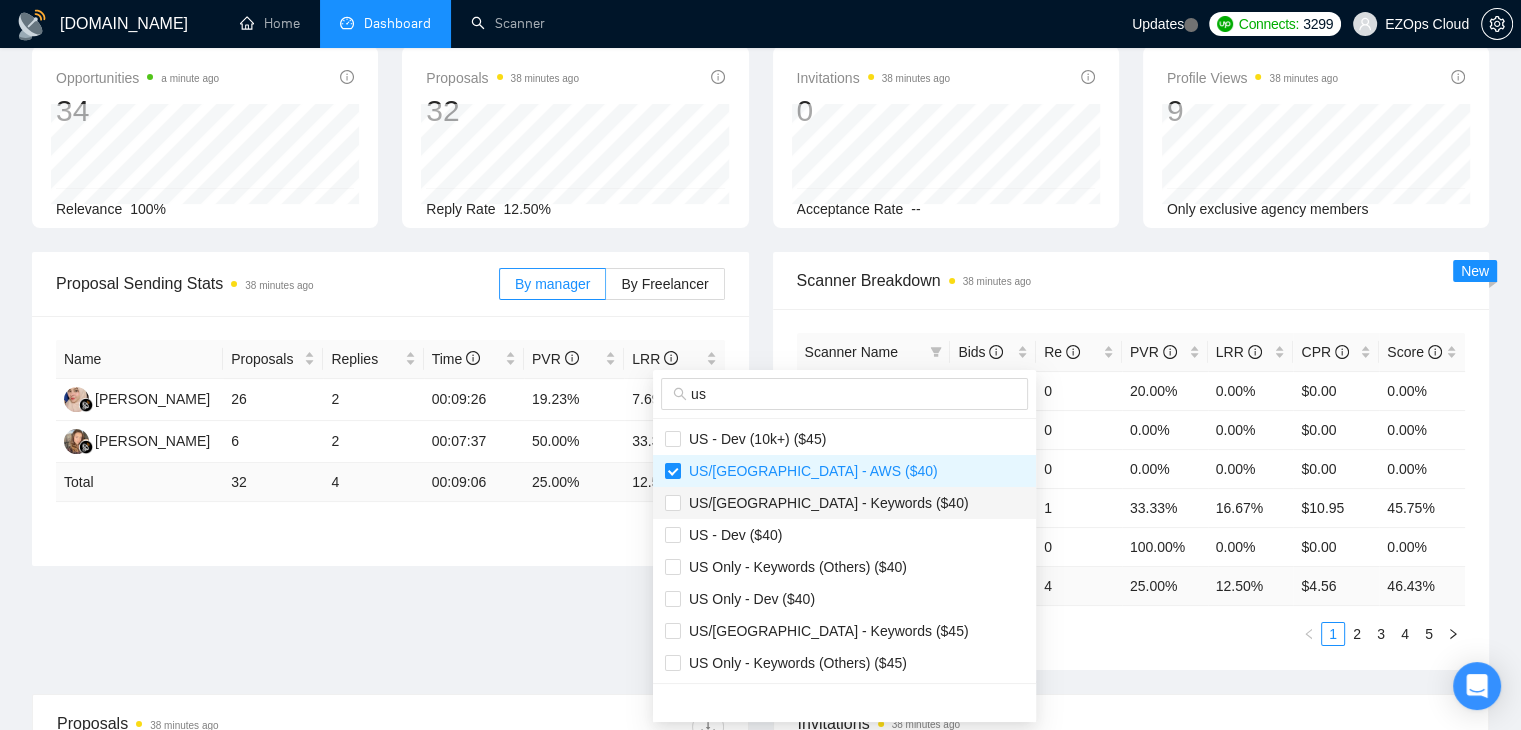 click on "US/[GEOGRAPHIC_DATA] - Keywords ($40)" at bounding box center (825, 503) 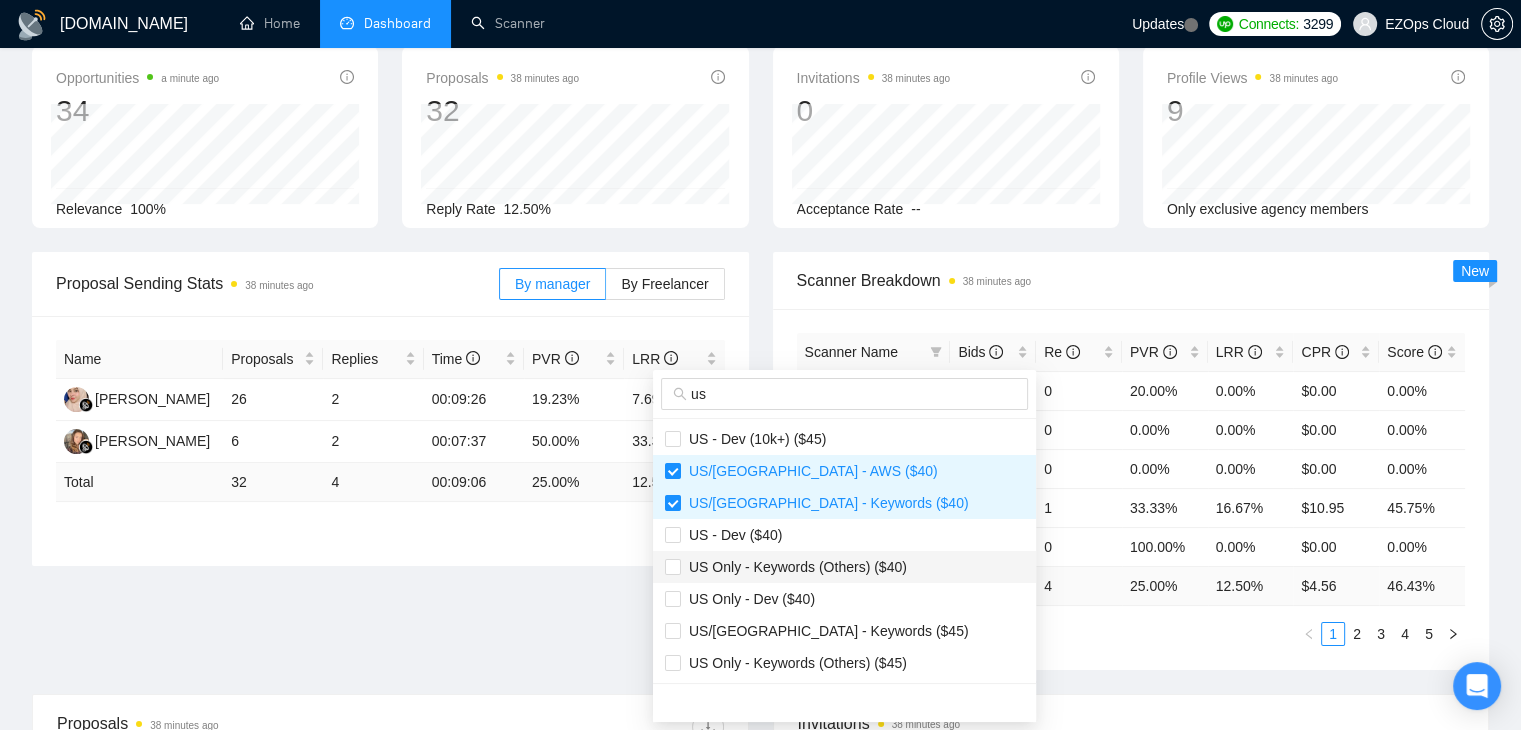 scroll, scrollTop: 100, scrollLeft: 0, axis: vertical 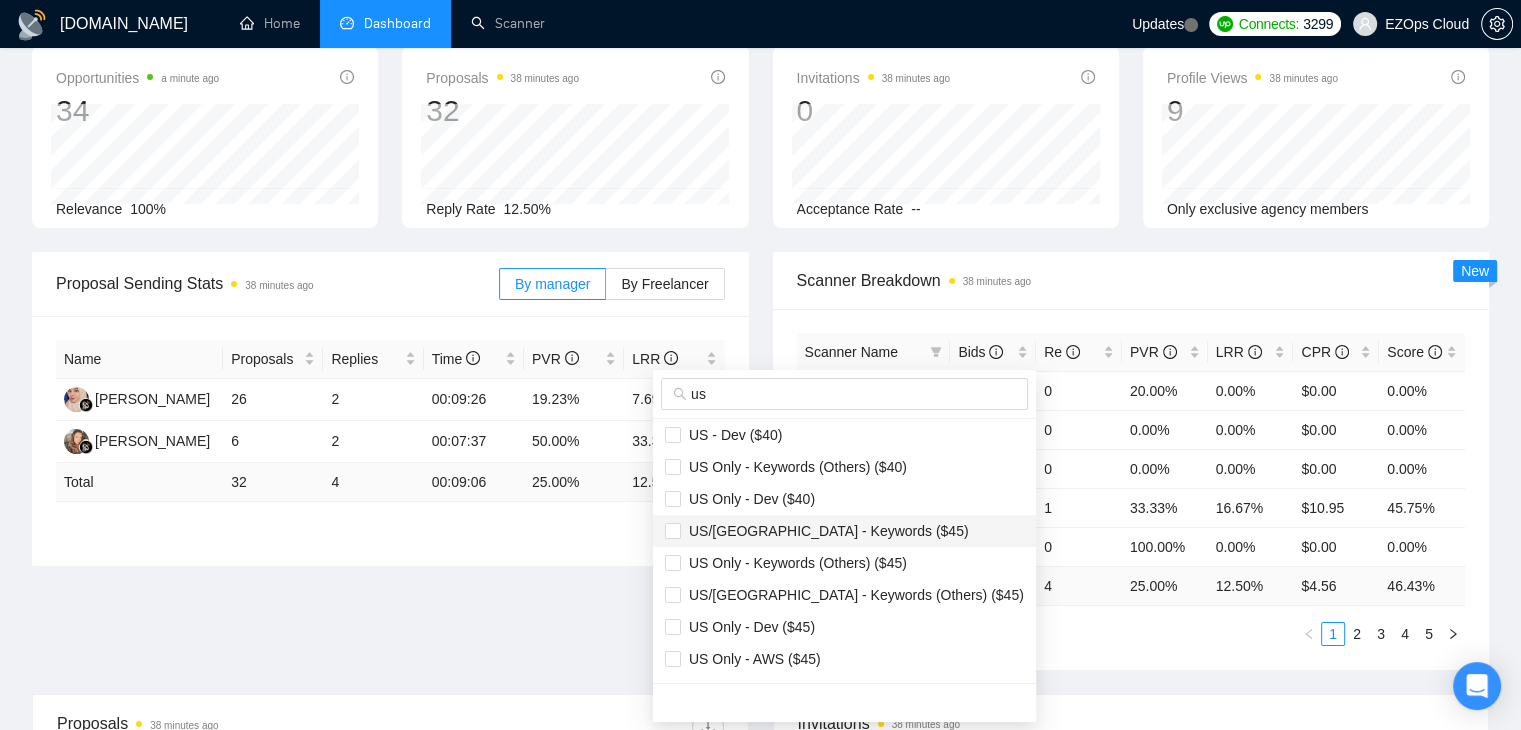 click on "US/[GEOGRAPHIC_DATA] - Keywords ($45)" at bounding box center (825, 531) 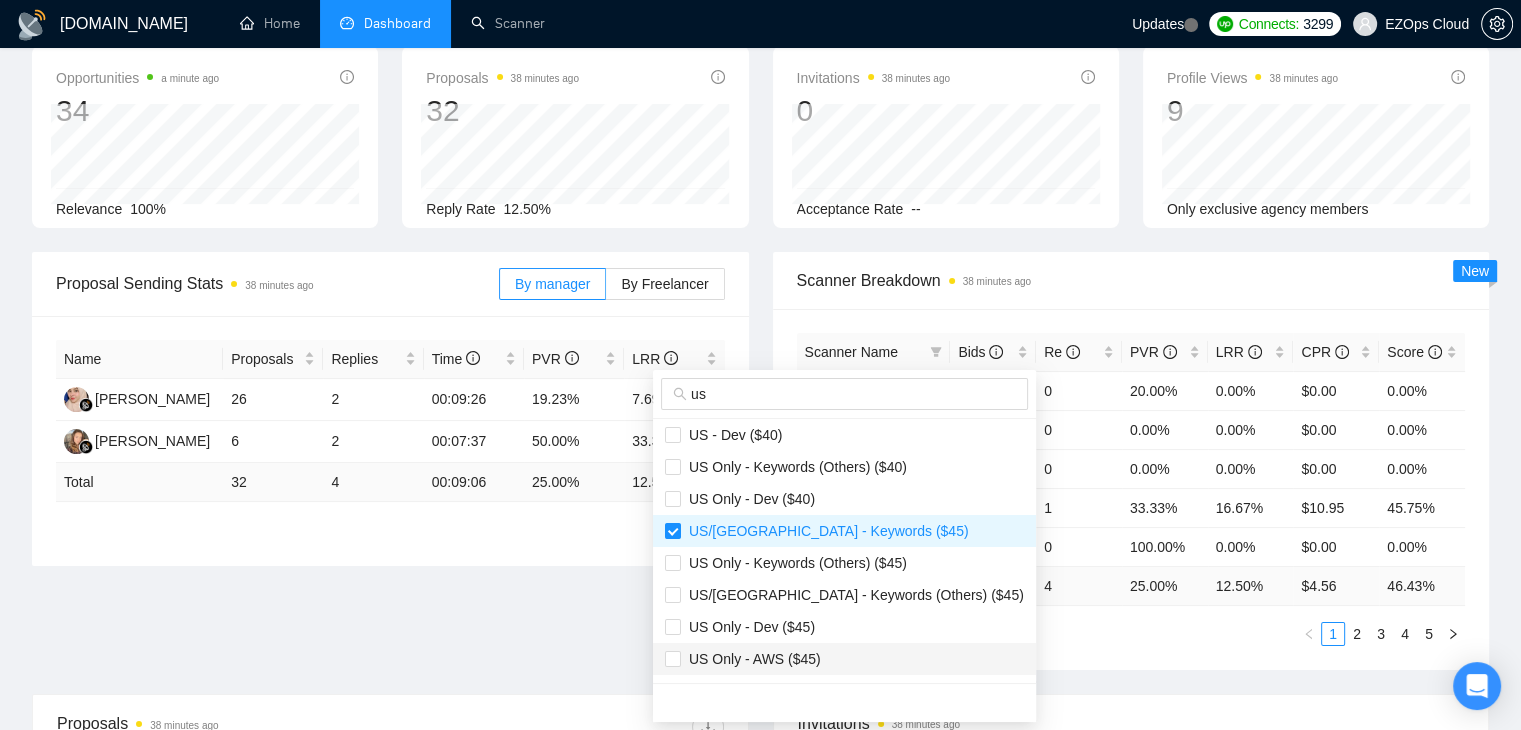 click on "US Only - AWS ($45)" at bounding box center [844, 659] 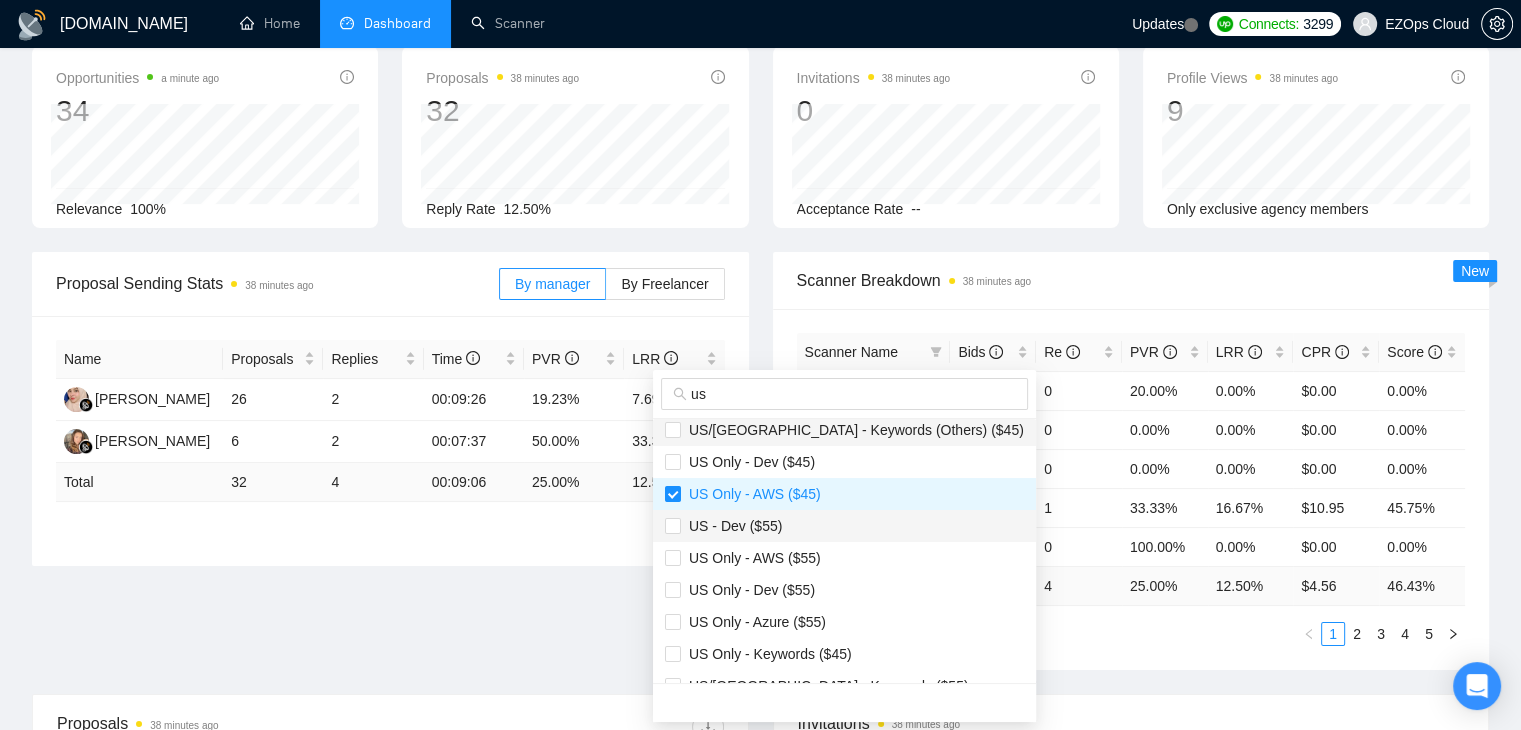 scroll, scrollTop: 300, scrollLeft: 0, axis: vertical 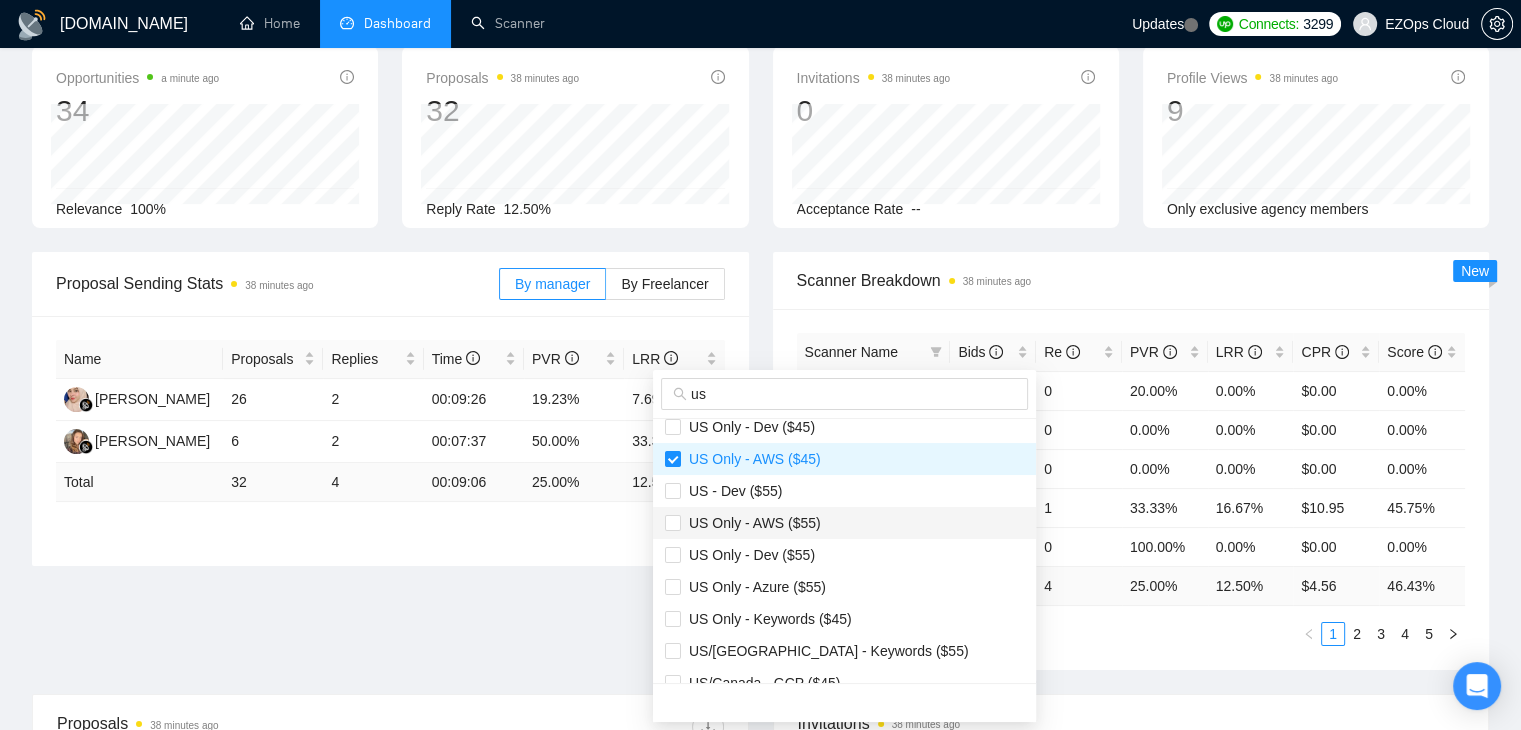 click on "US Only - AWS ($55)" at bounding box center (751, 523) 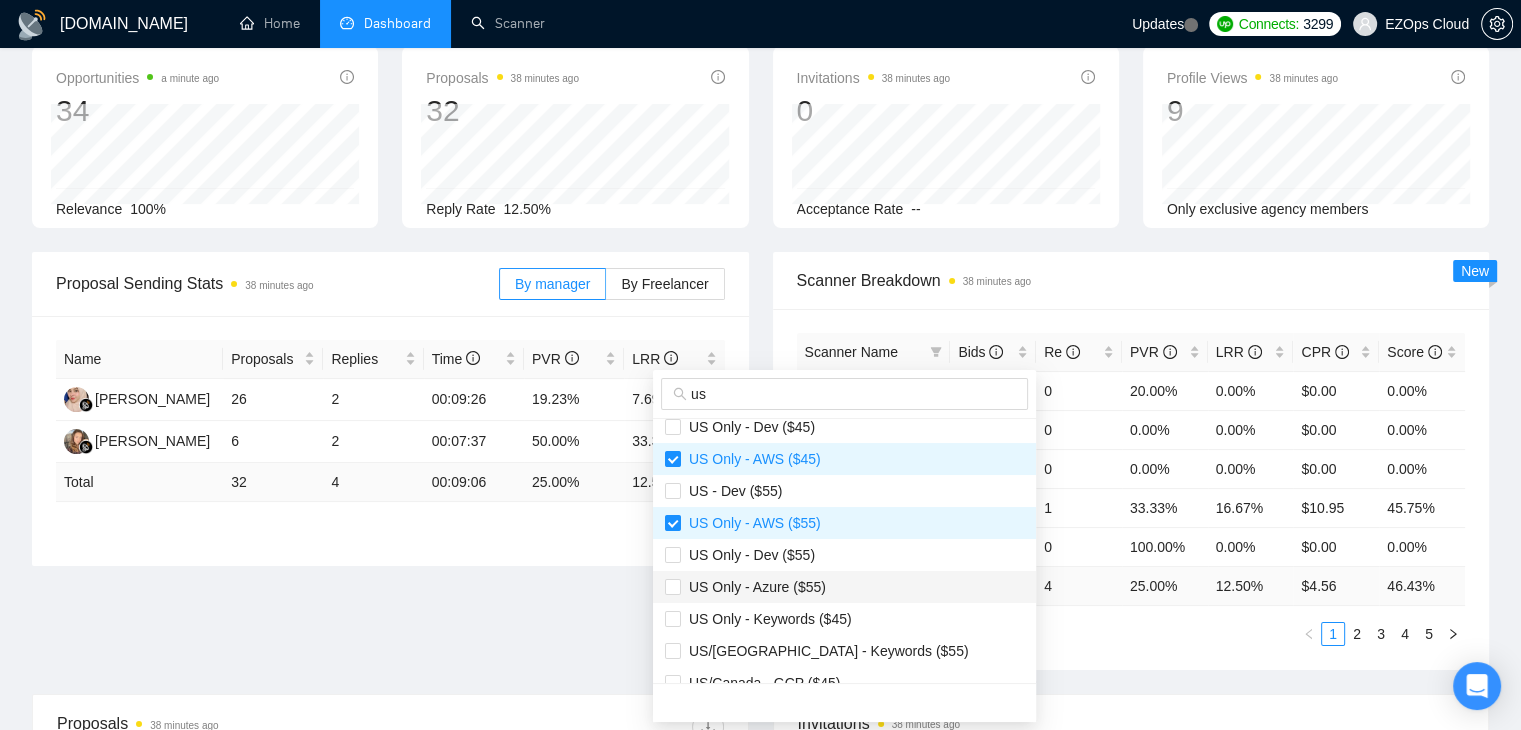 click on "US Only - Azure ($55)" at bounding box center (753, 587) 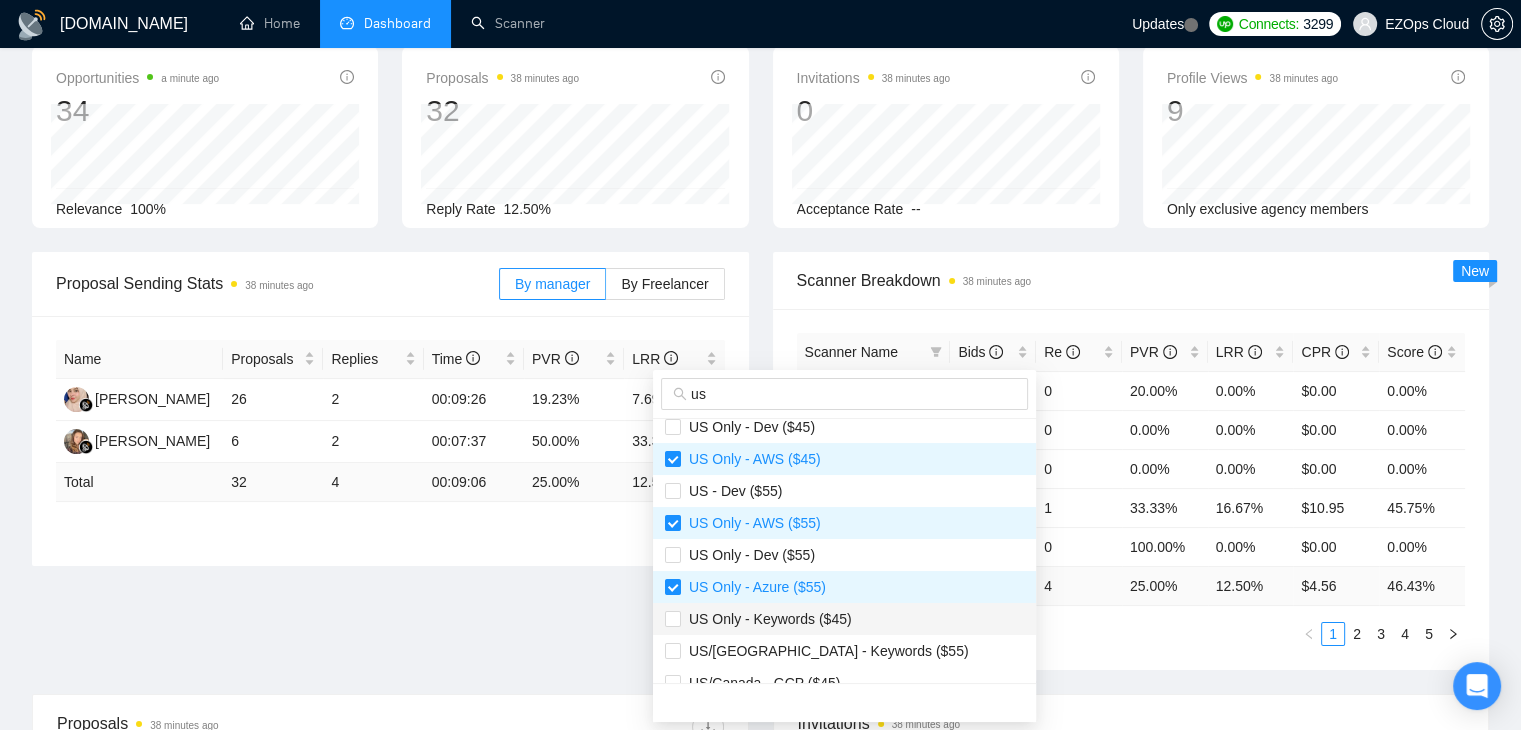 click on "US Only - Keywords ($45)" at bounding box center (766, 619) 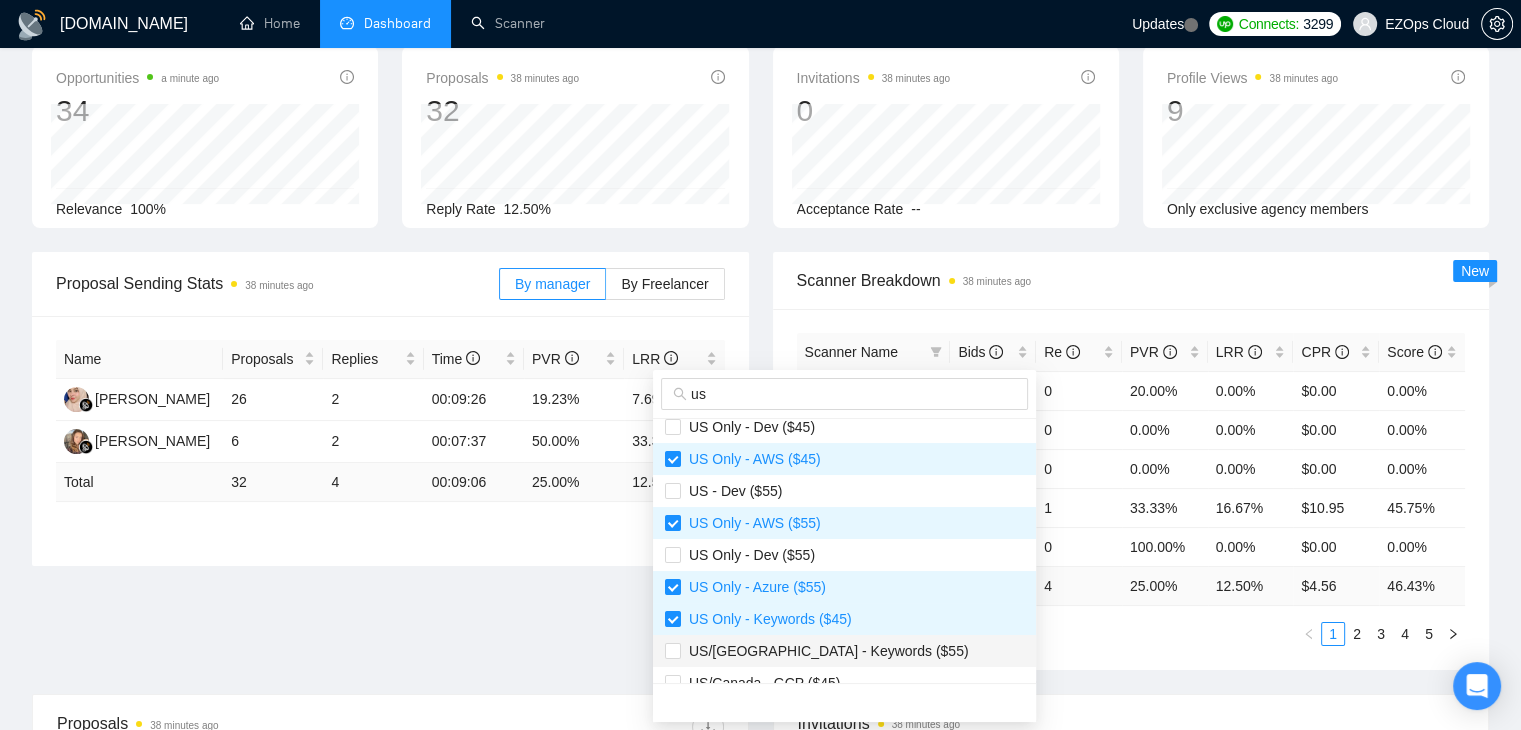 click on "US/[GEOGRAPHIC_DATA] - Keywords ($55)" at bounding box center (825, 651) 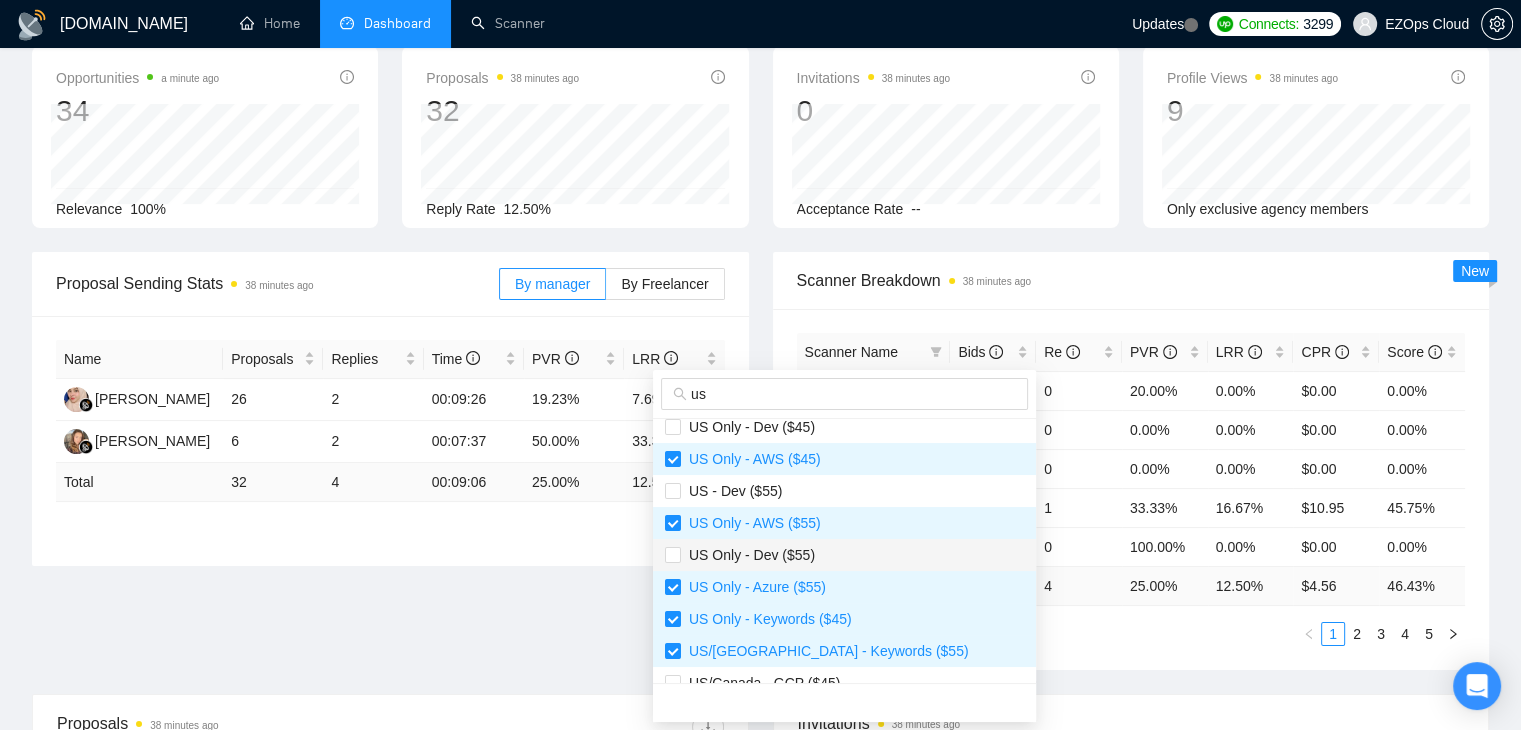 scroll, scrollTop: 400, scrollLeft: 0, axis: vertical 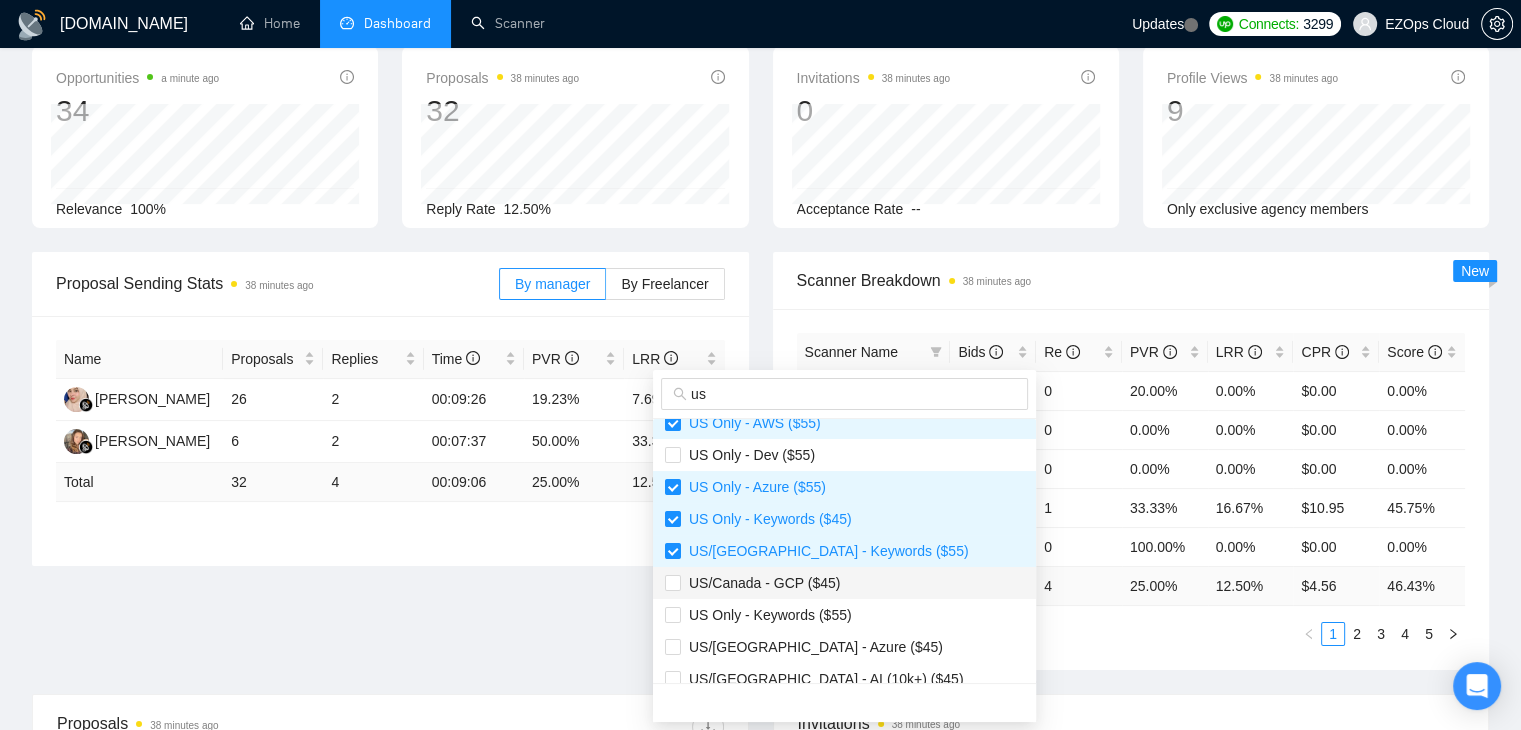 click on "US/Canada - GCP ($45)" at bounding box center (844, 583) 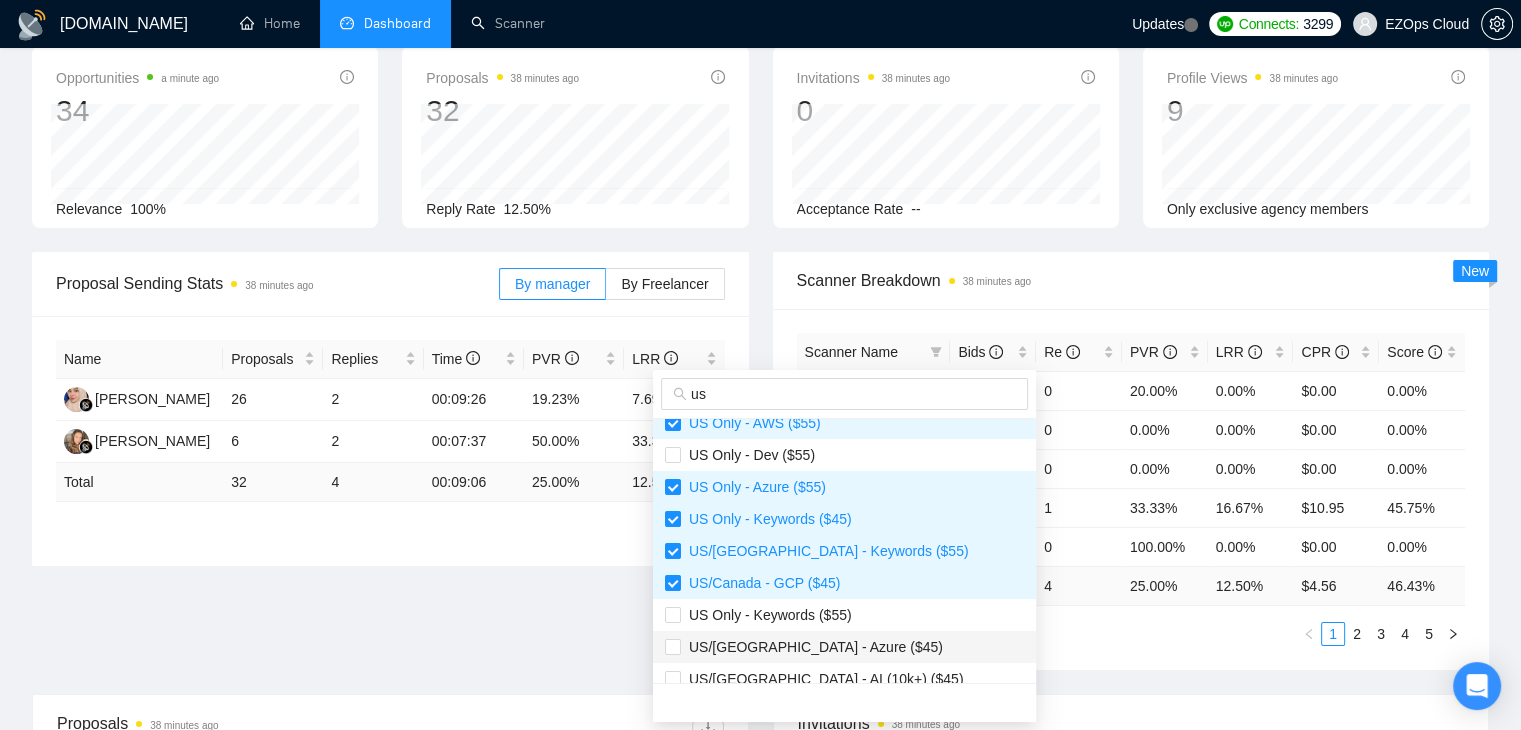 click on "US/[GEOGRAPHIC_DATA] - Azure ($45)" at bounding box center (844, 647) 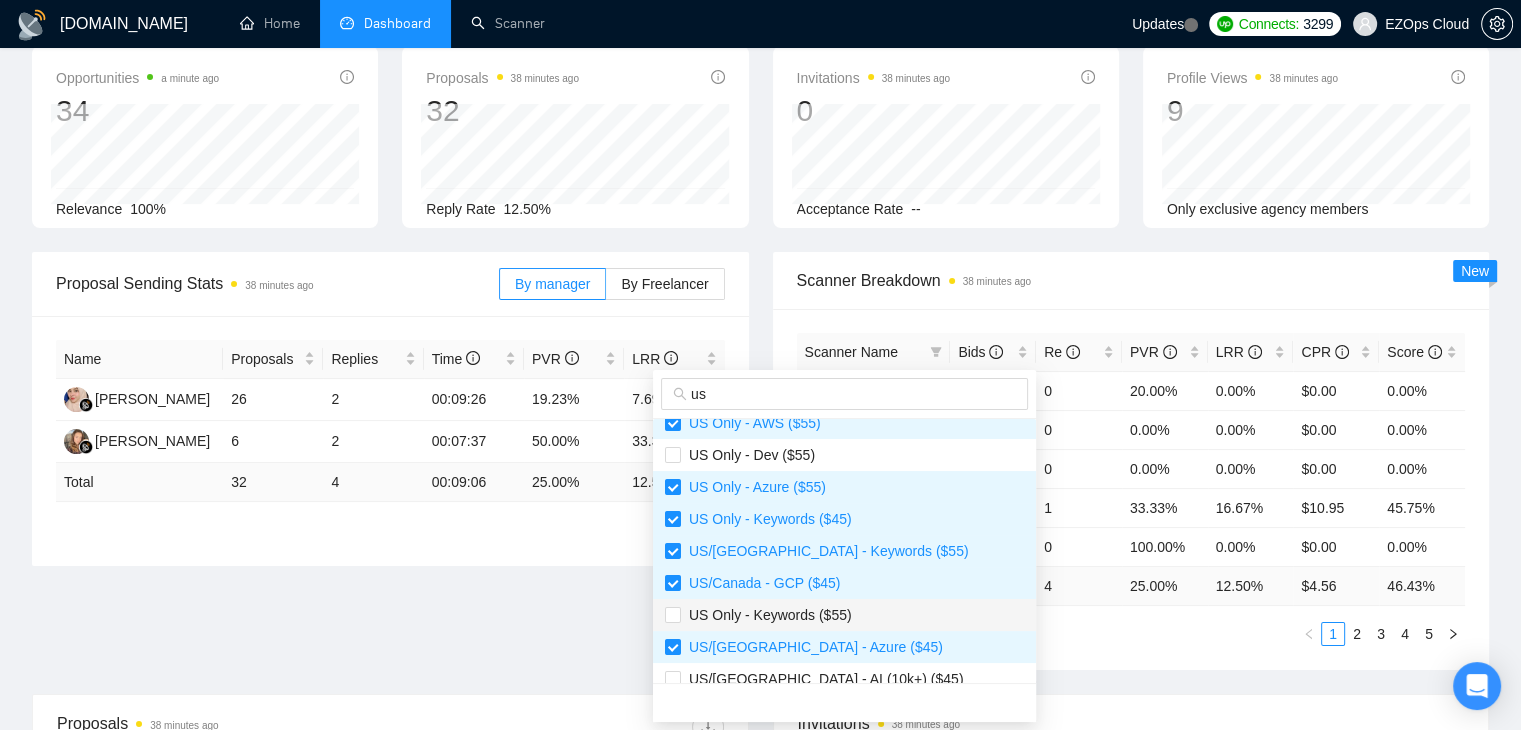 click on "US Only - Keywords ($55)" at bounding box center (766, 615) 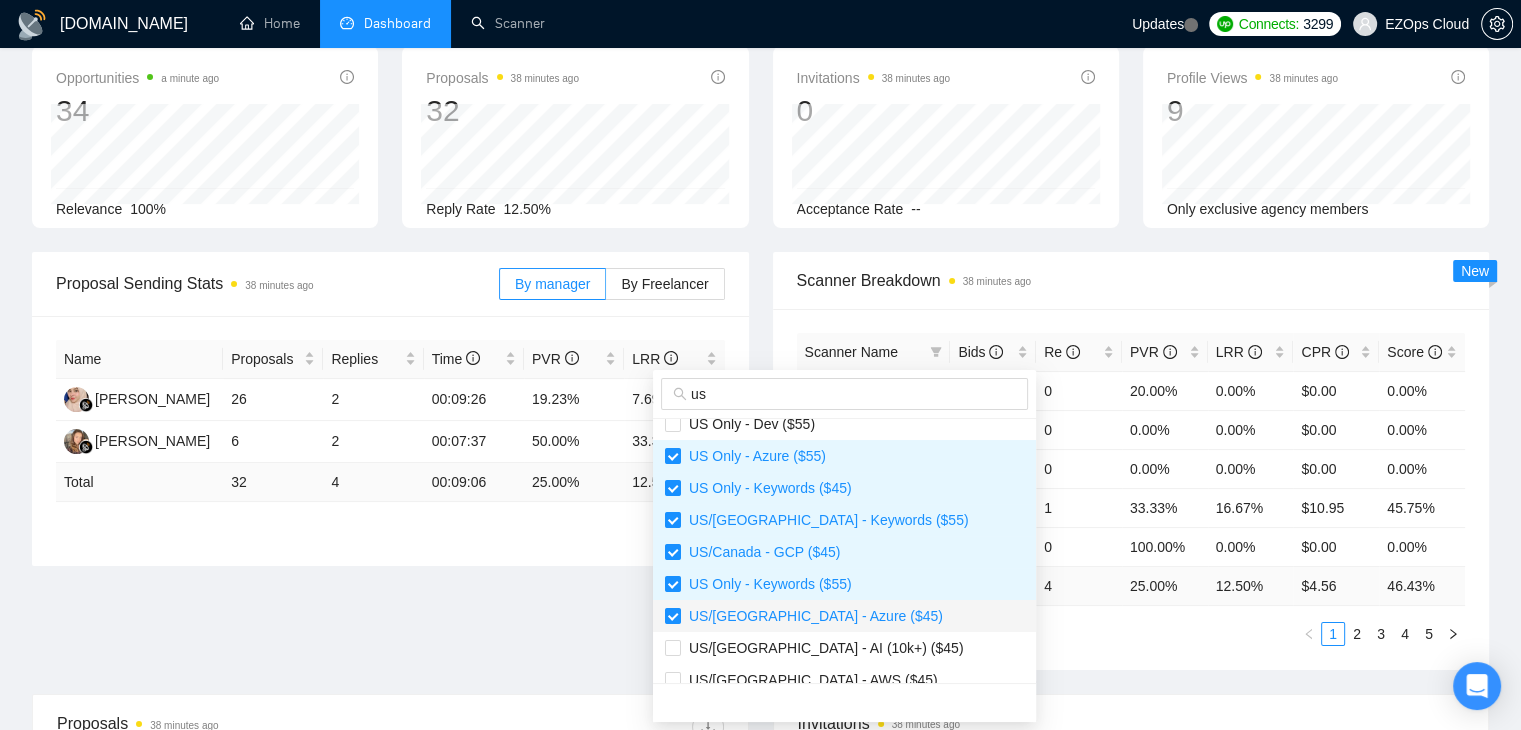 scroll, scrollTop: 448, scrollLeft: 0, axis: vertical 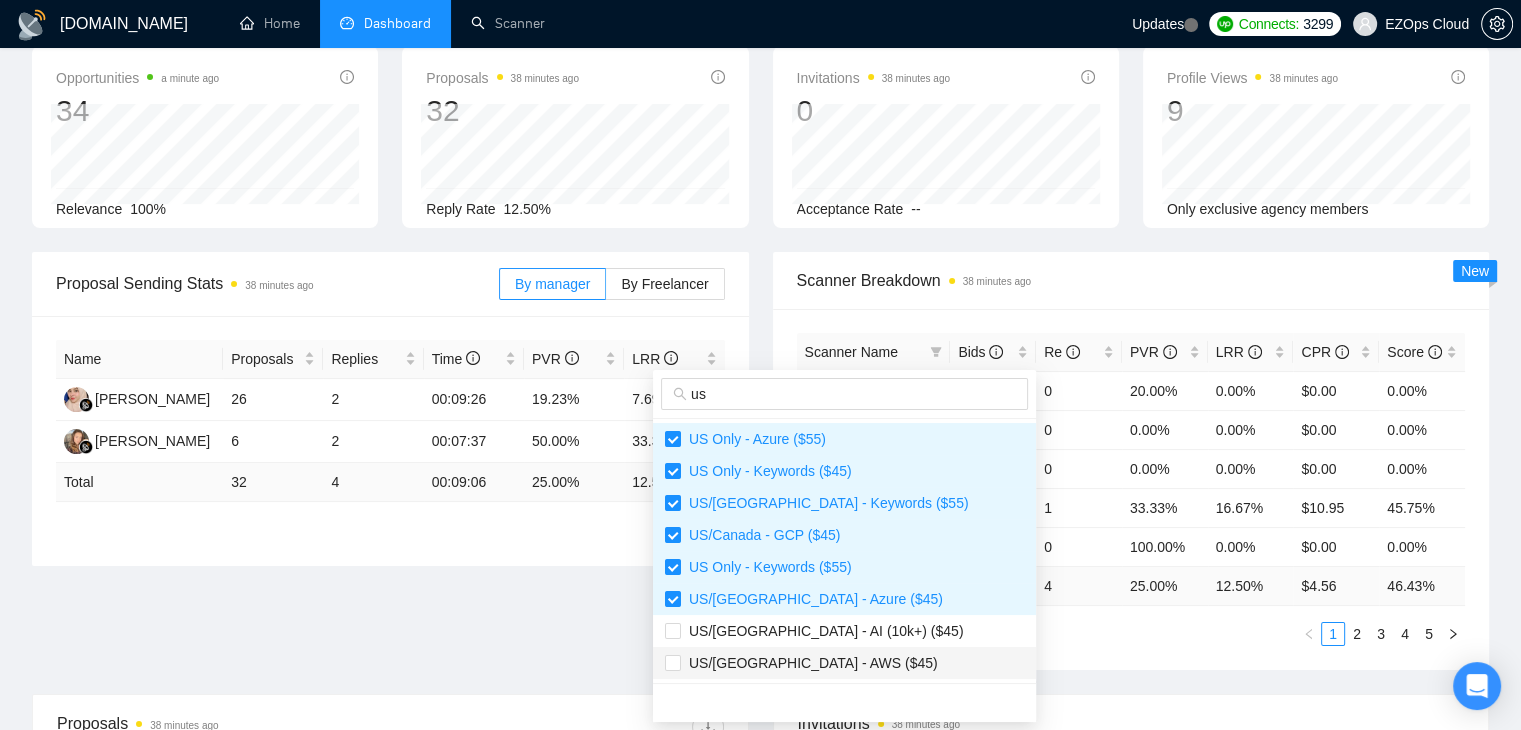 click on "US/[GEOGRAPHIC_DATA] - AWS ($45)" at bounding box center [844, 663] 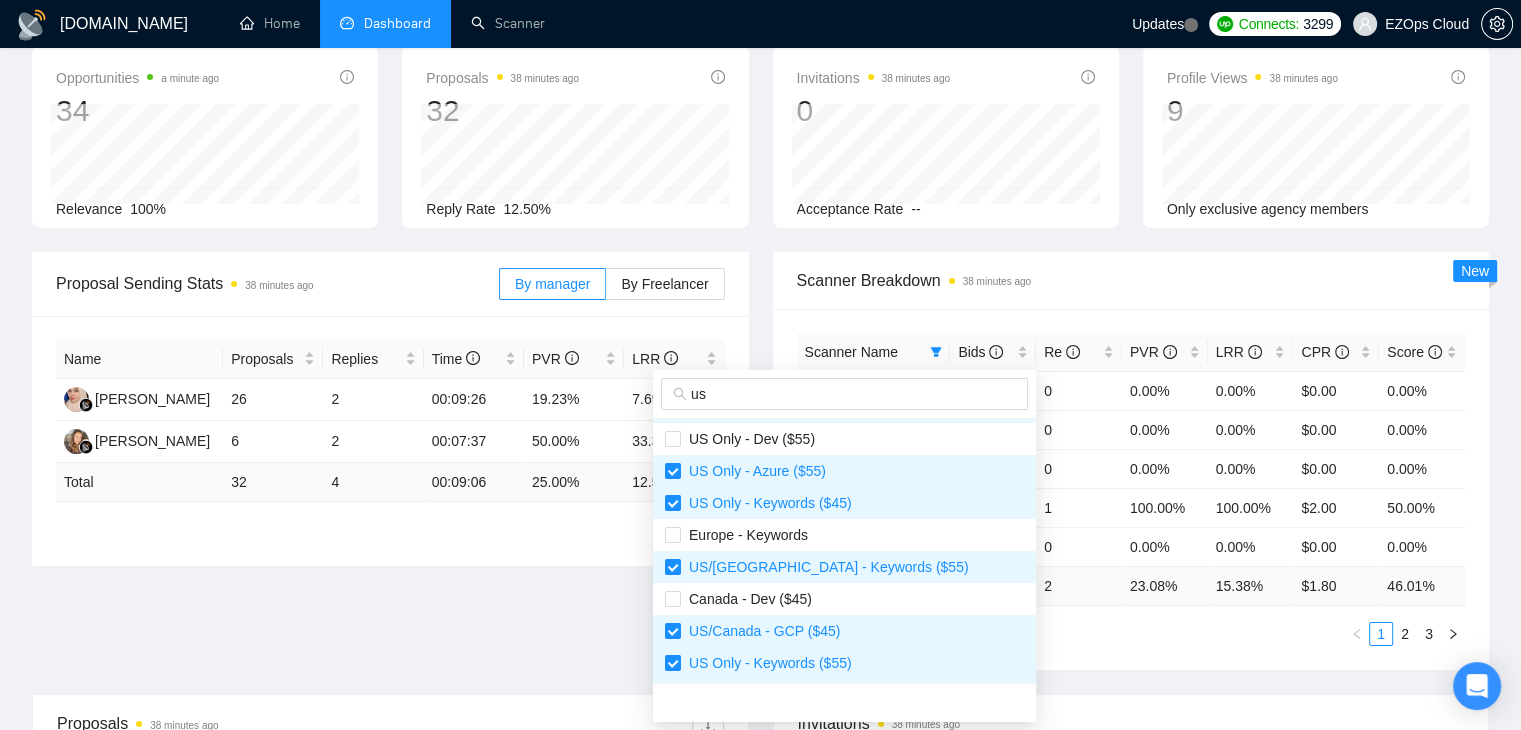type 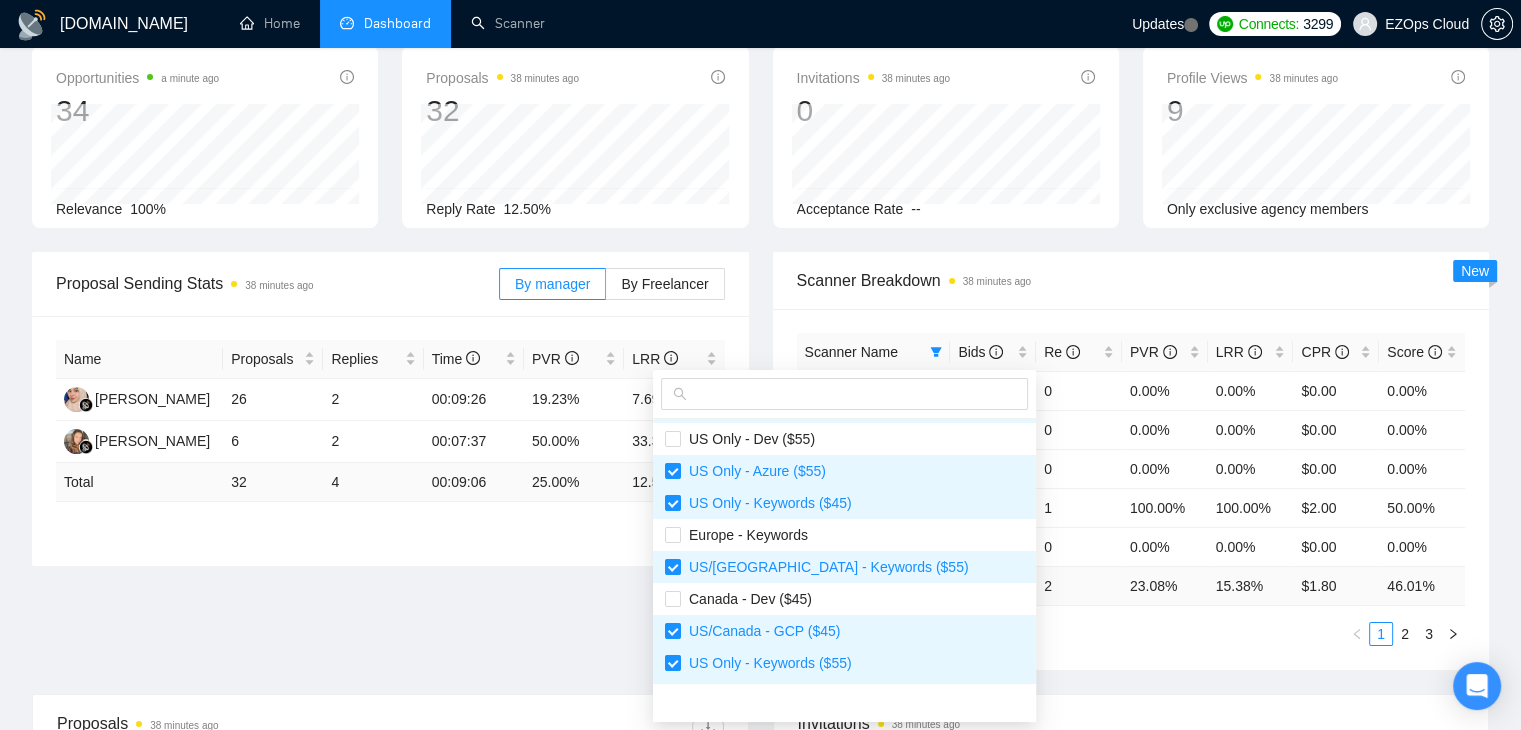 click on "1 2 3" at bounding box center (1131, 634) 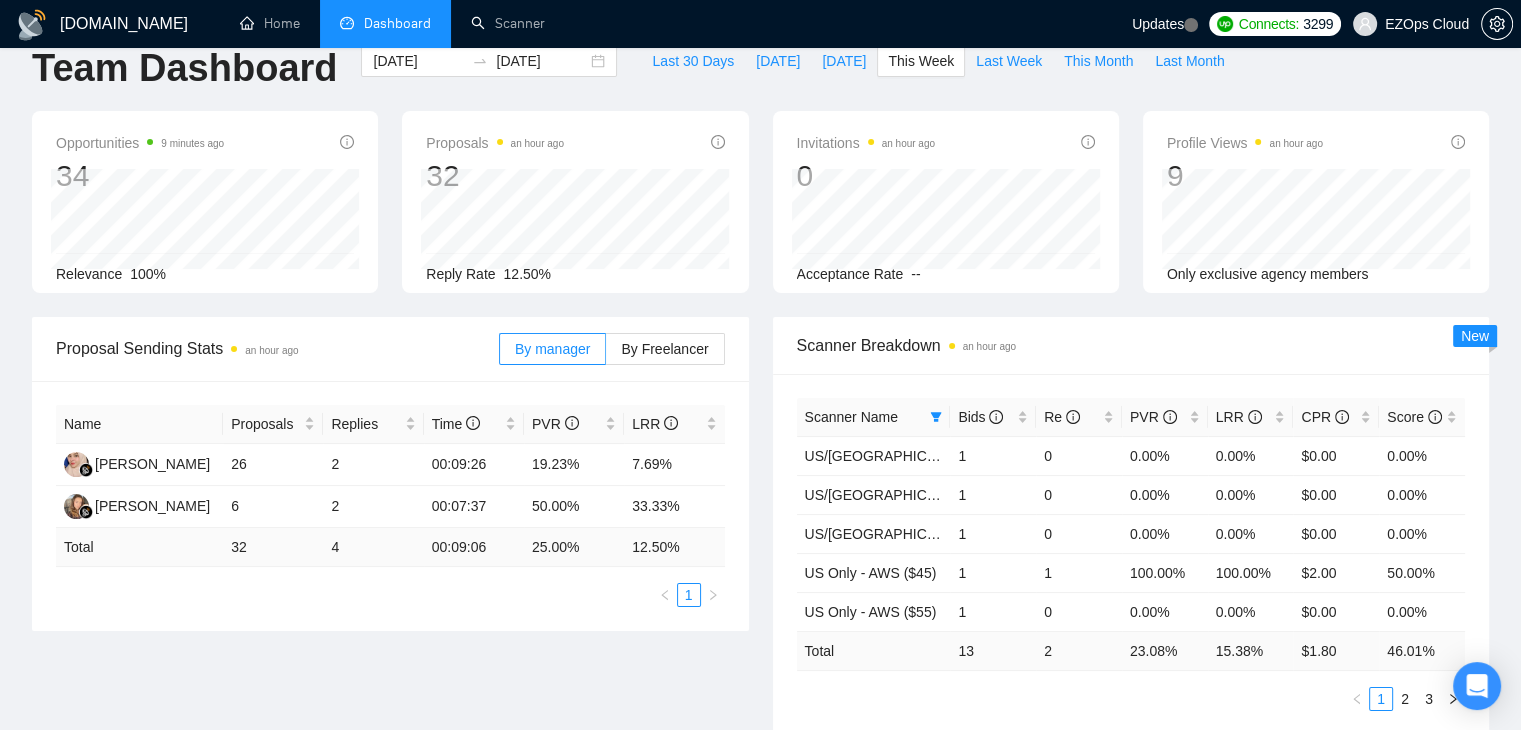 scroll, scrollTop: 0, scrollLeft: 0, axis: both 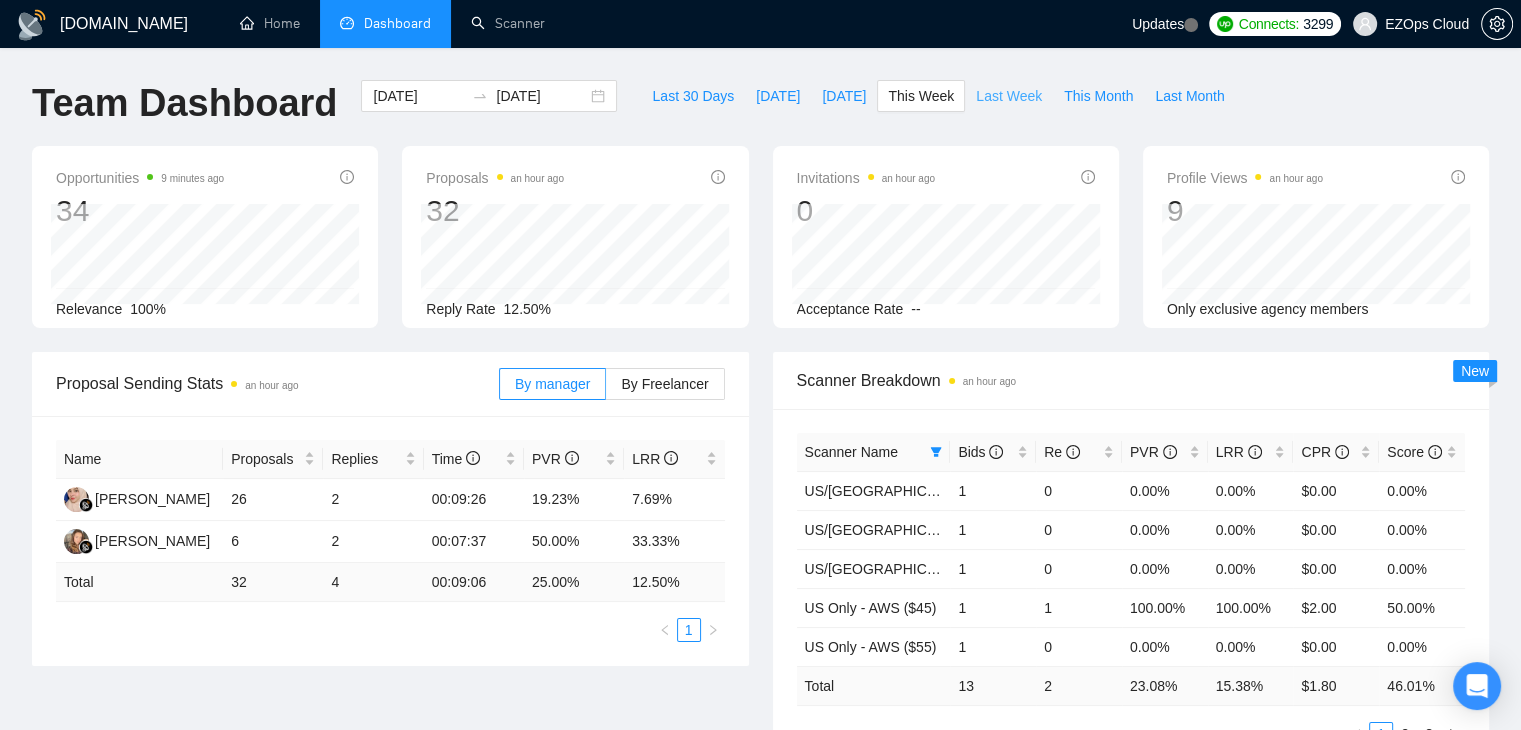 click on "Last Week" at bounding box center (1009, 96) 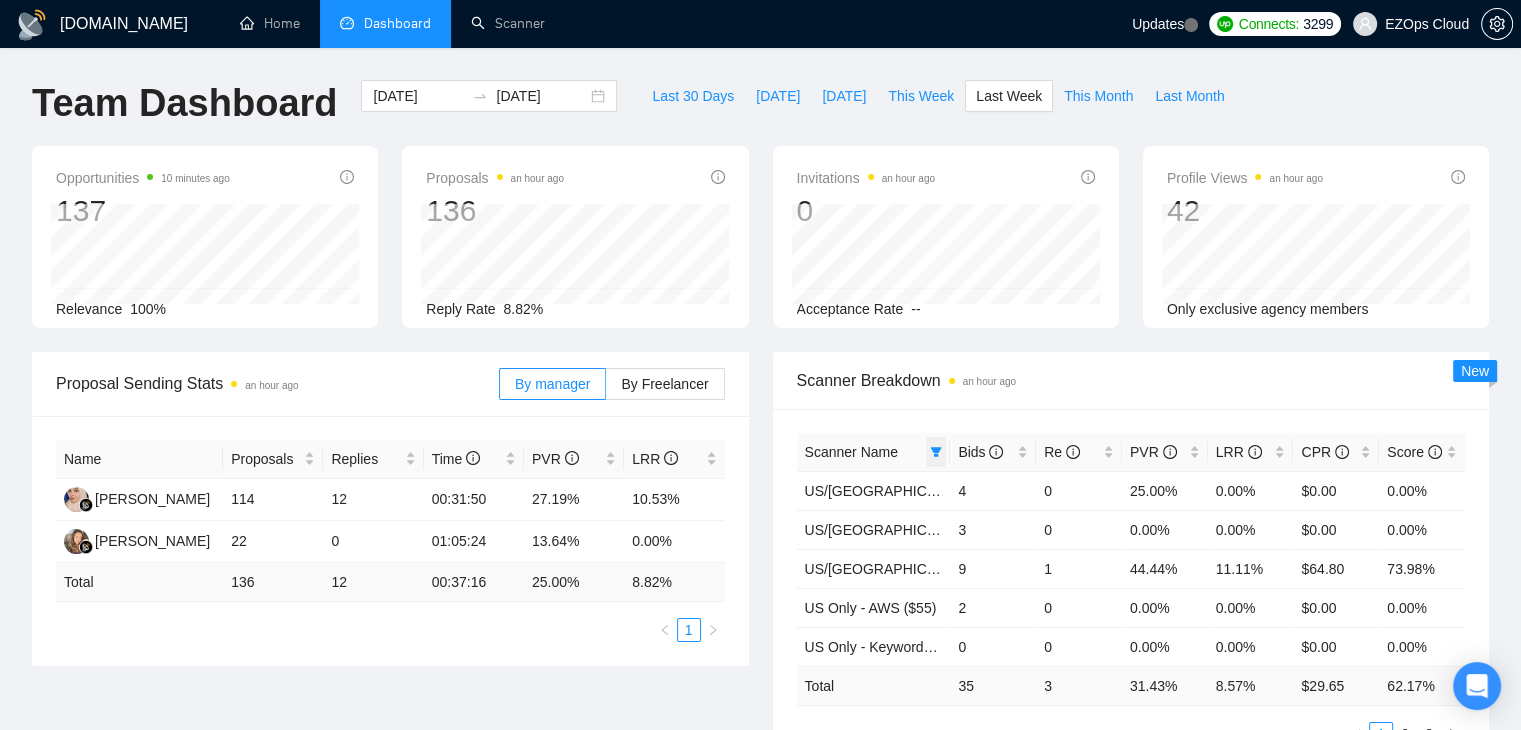 click at bounding box center [936, 452] 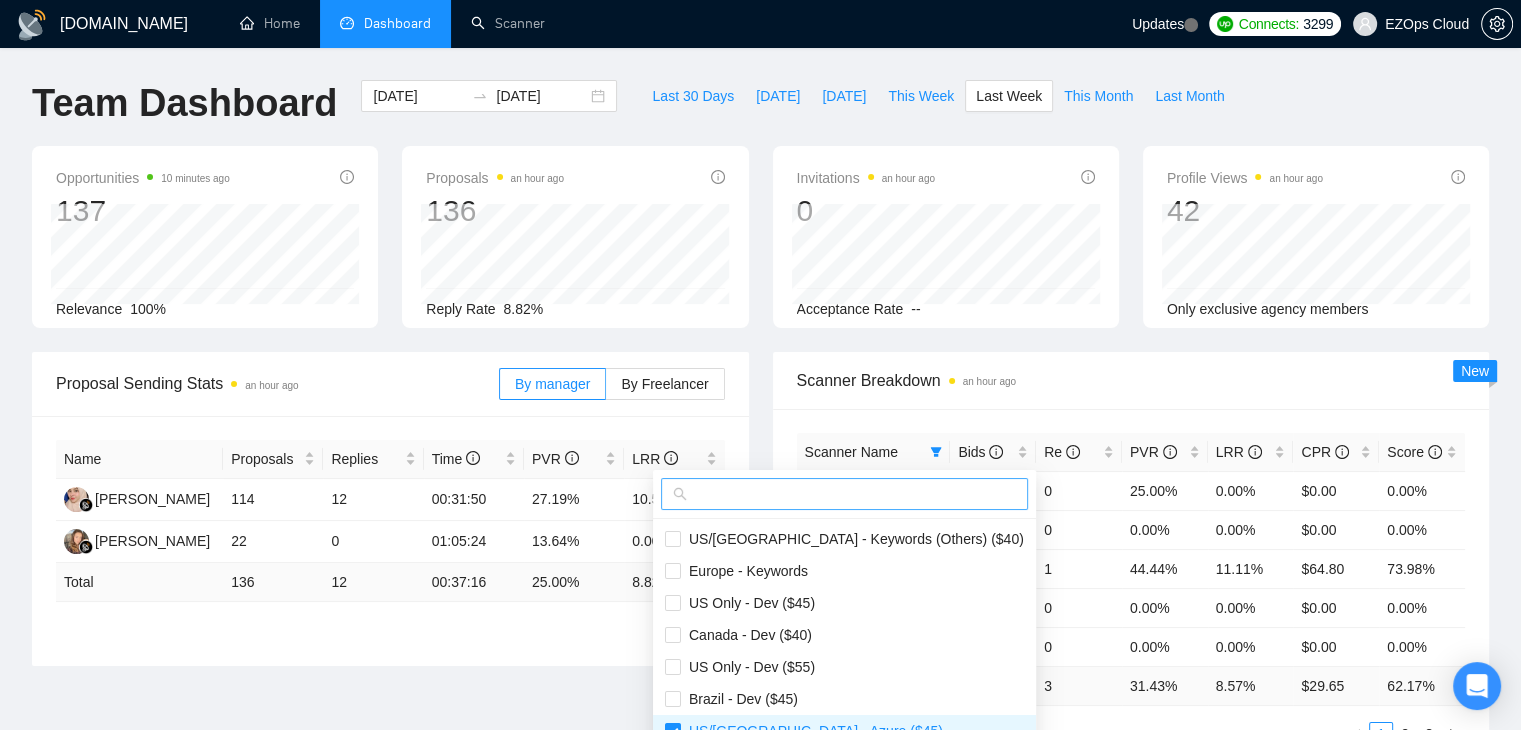 click at bounding box center (853, 494) 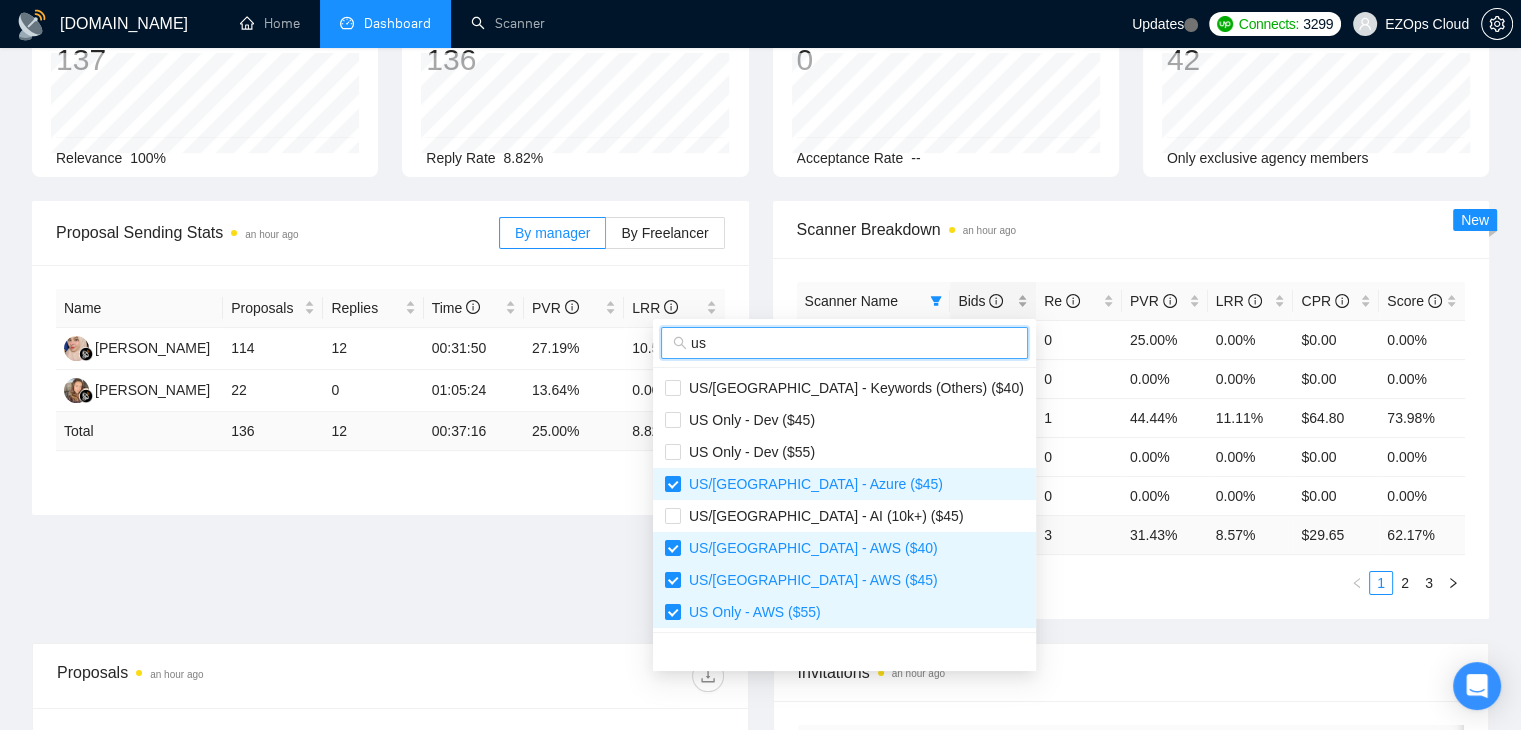 scroll, scrollTop: 200, scrollLeft: 0, axis: vertical 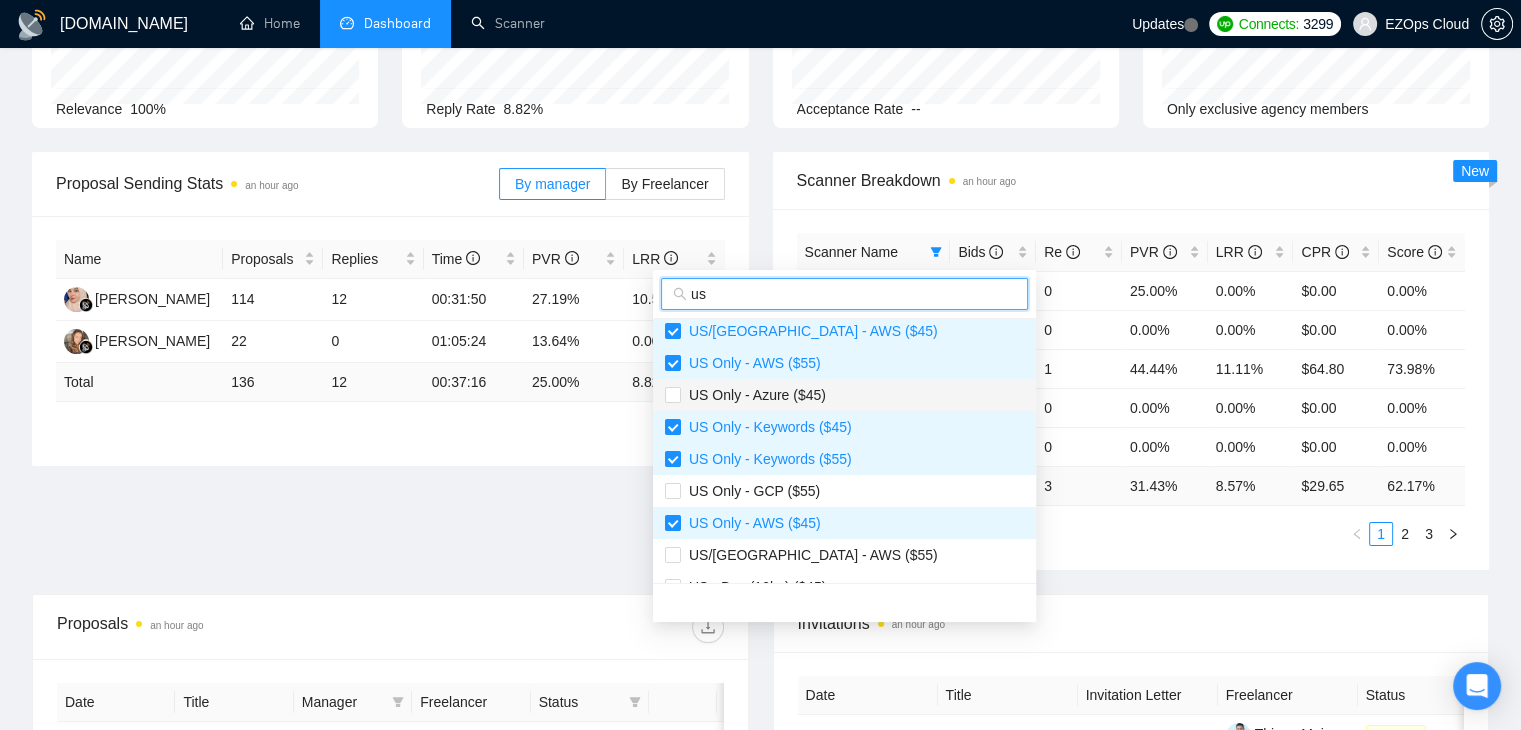 type on "us" 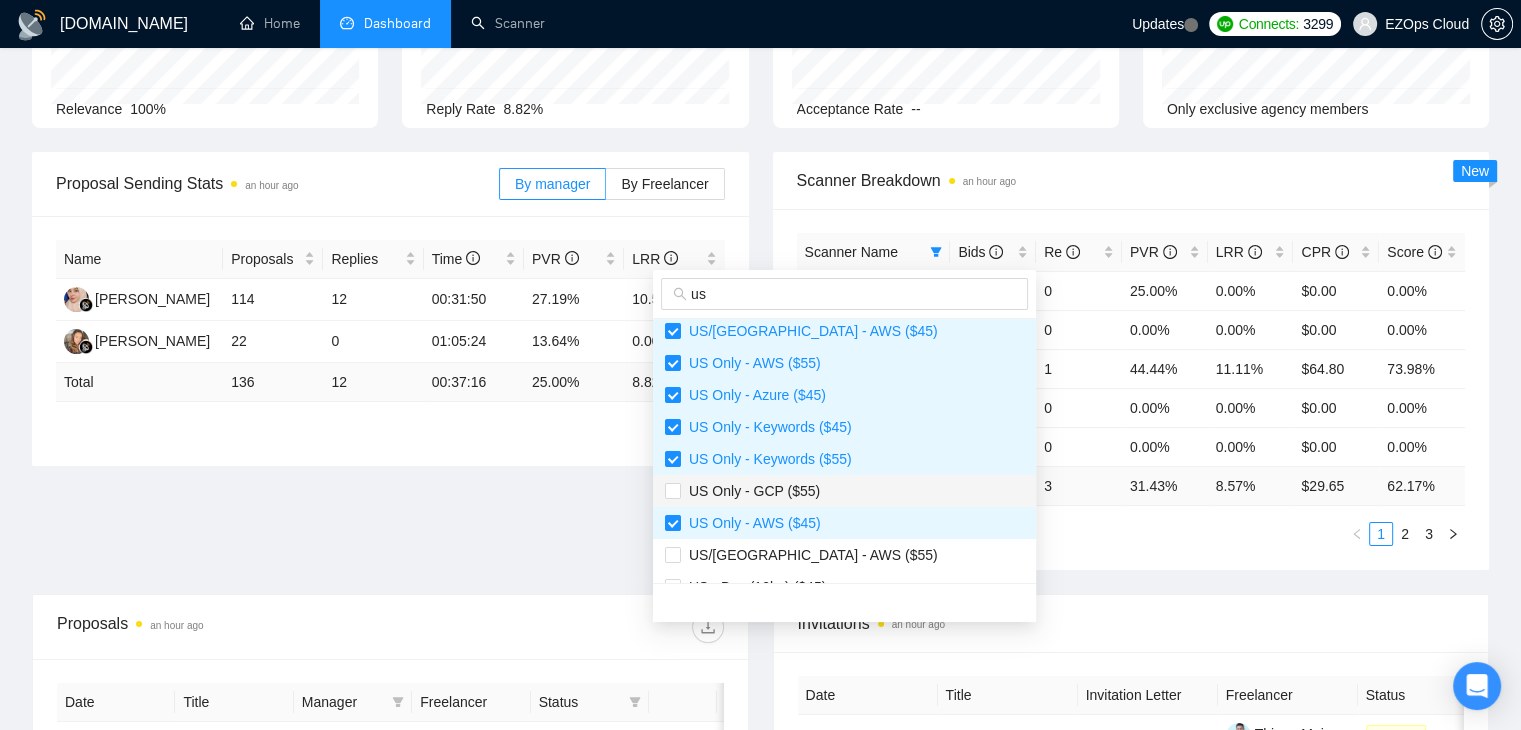 click on "US Only - GCP ($55)" at bounding box center [750, 491] 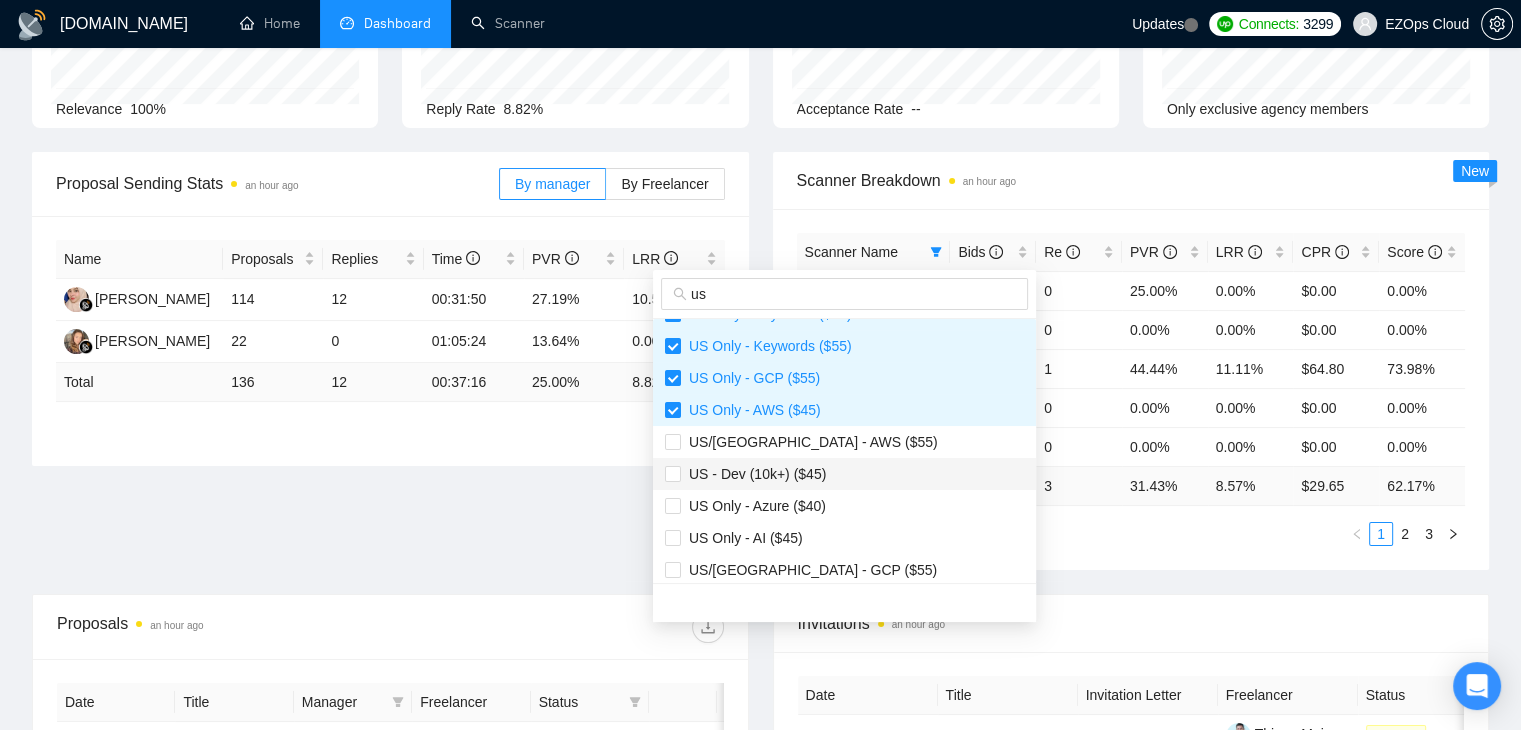 scroll, scrollTop: 400, scrollLeft: 0, axis: vertical 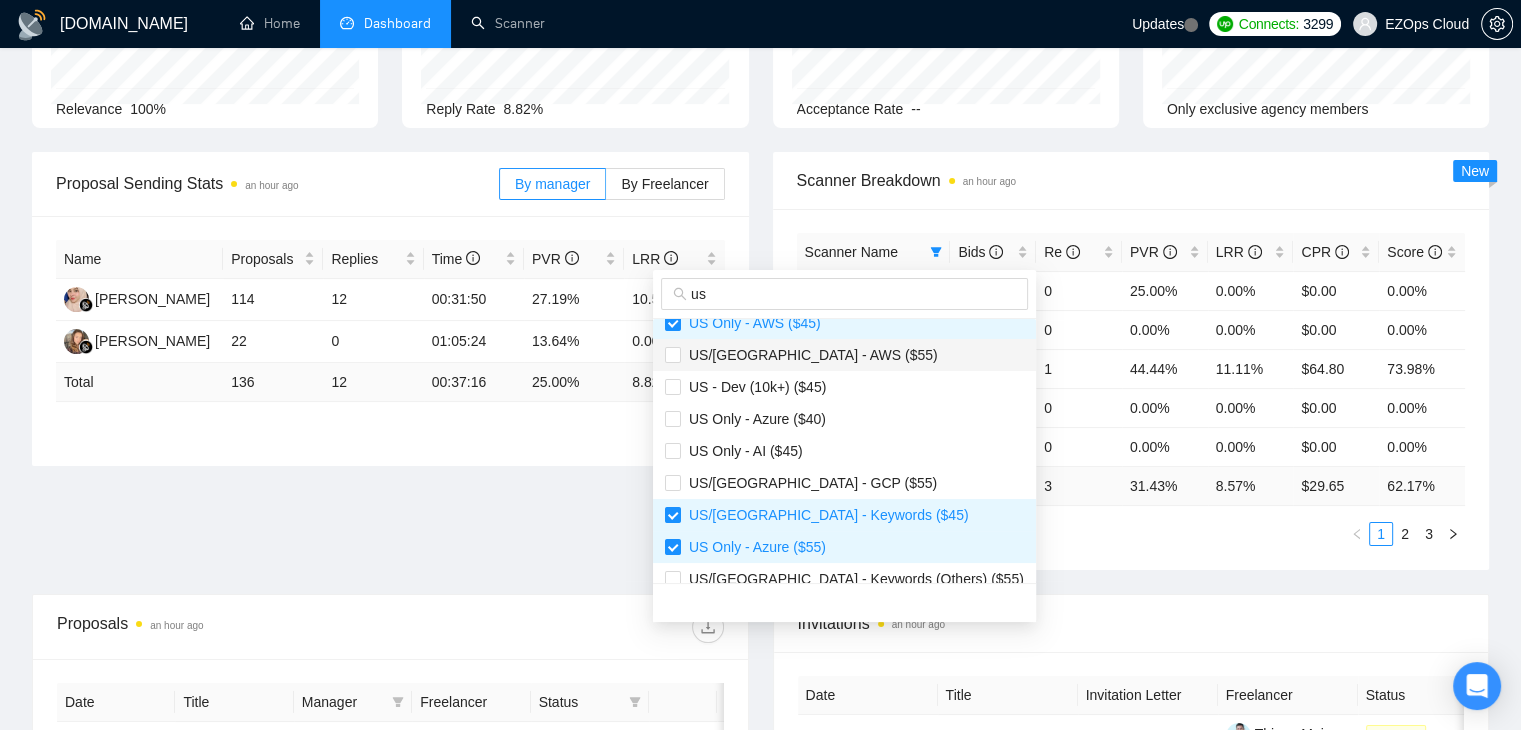click on "US/[GEOGRAPHIC_DATA] - AWS ($55)" at bounding box center [809, 355] 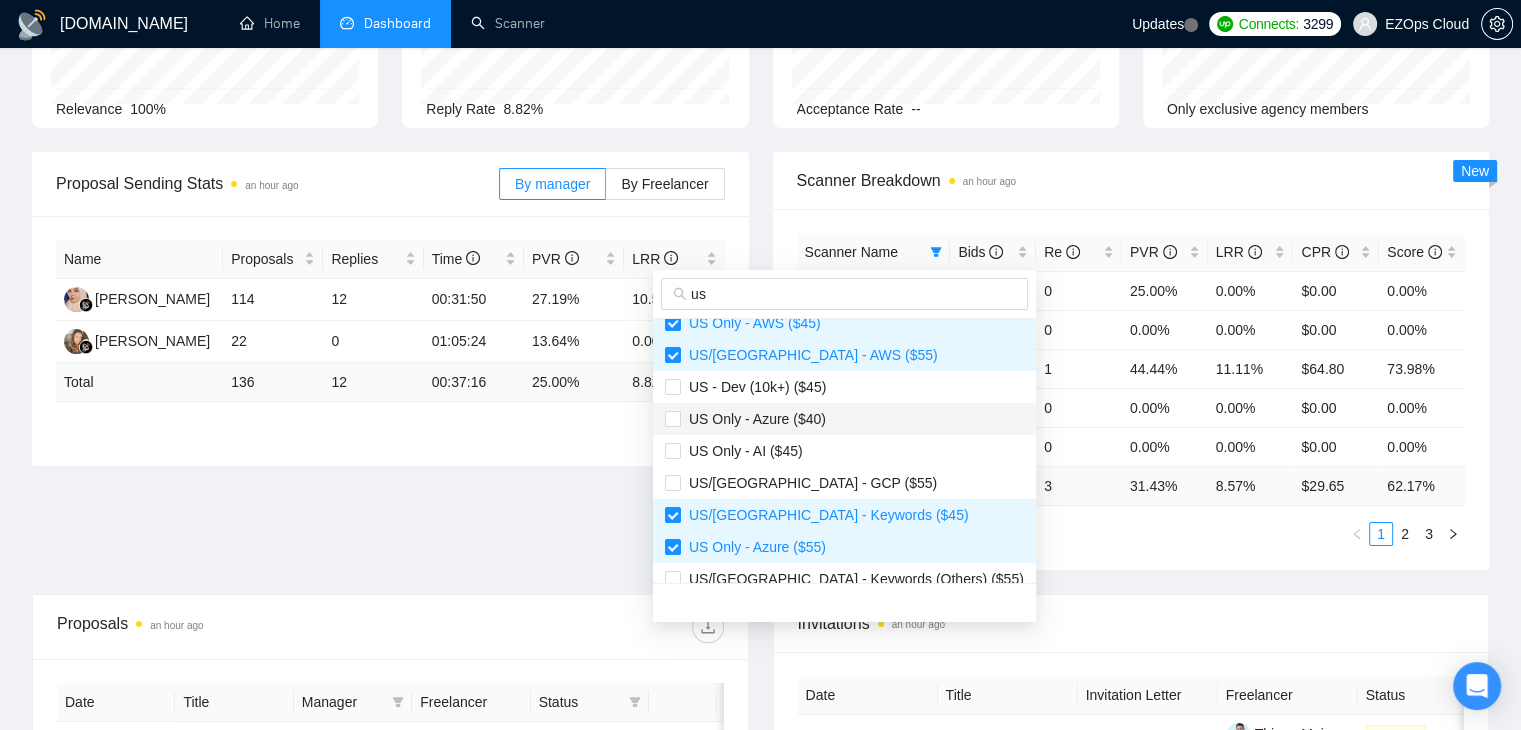 click on "US Only - Azure ($40)" at bounding box center [753, 419] 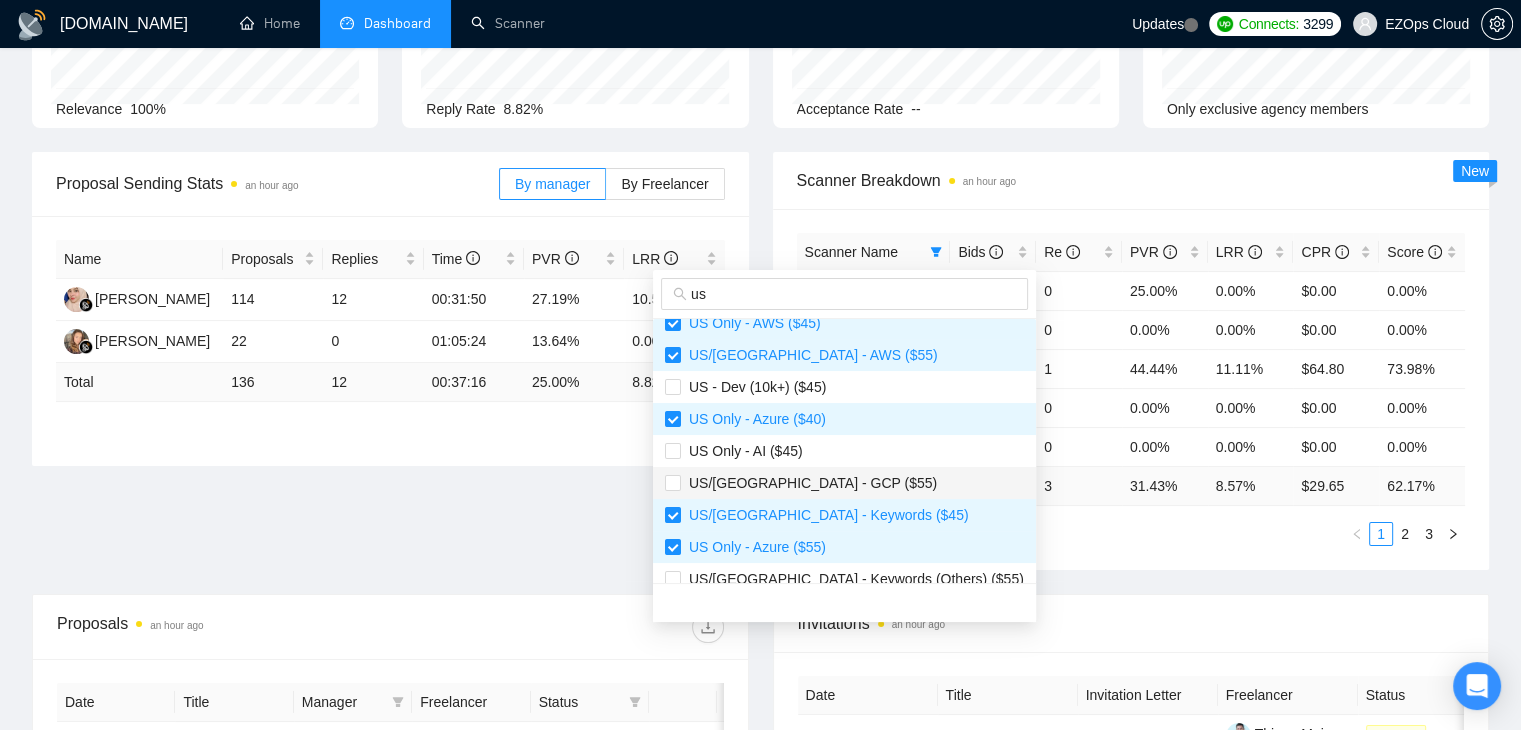 click on "US/[GEOGRAPHIC_DATA] - GCP ($55)" at bounding box center [844, 483] 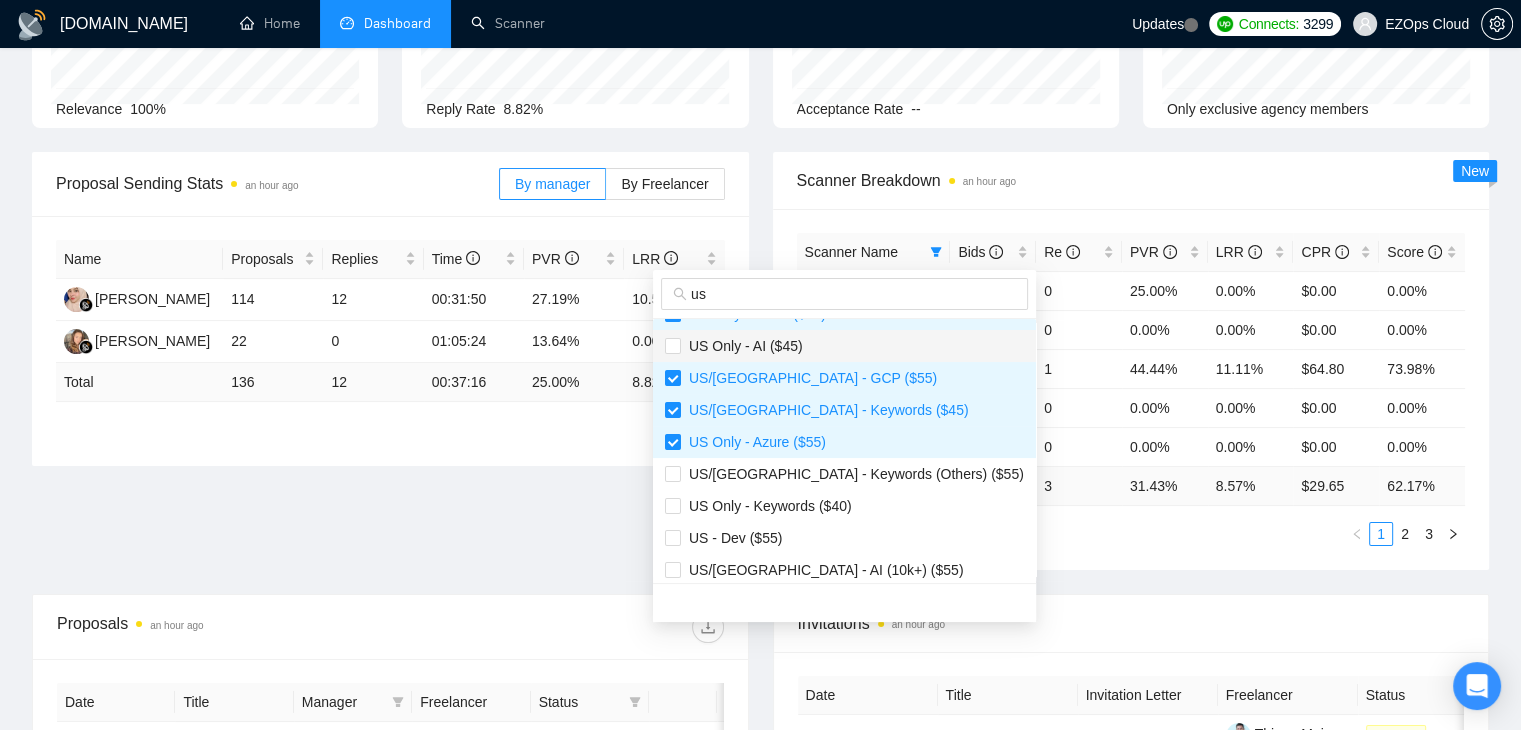 scroll, scrollTop: 600, scrollLeft: 0, axis: vertical 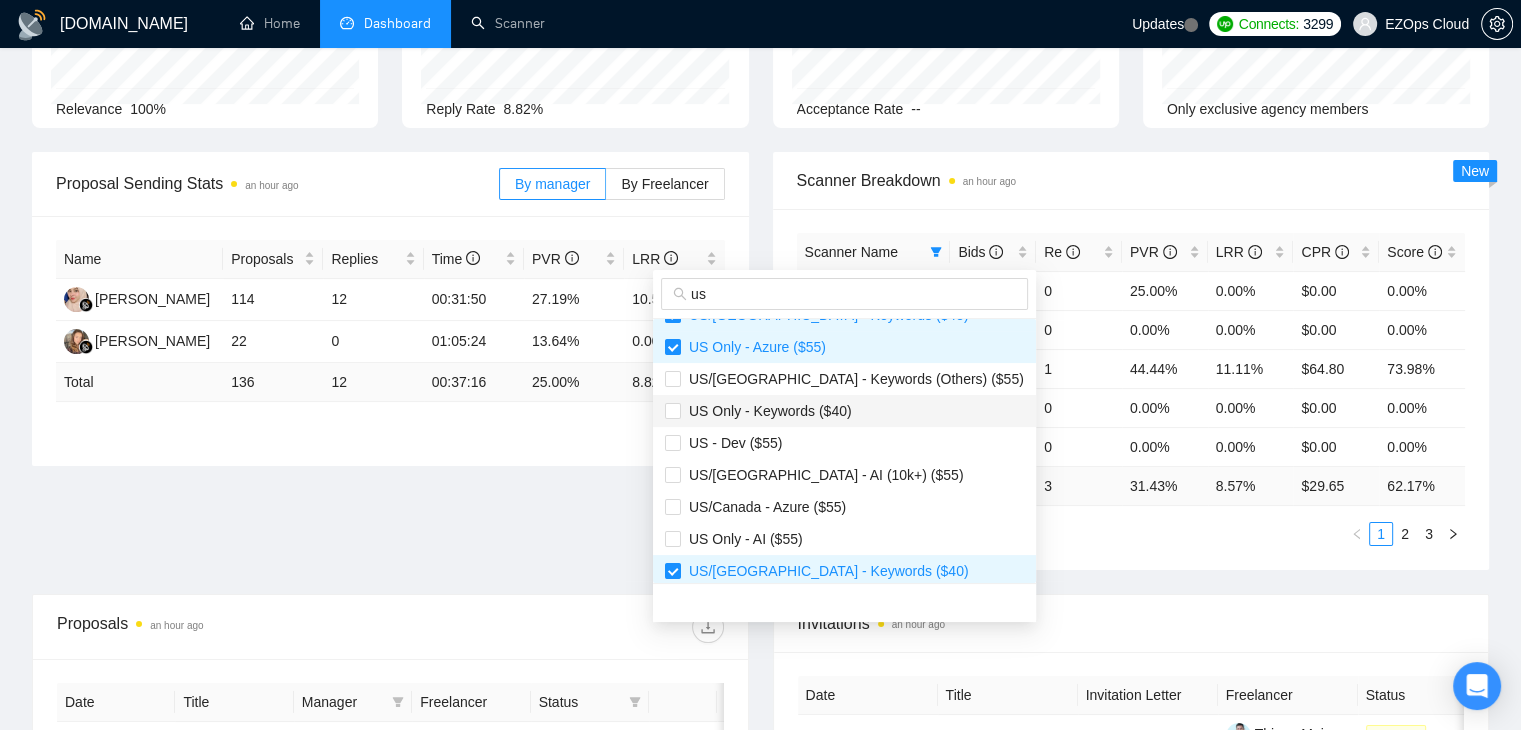 click on "US Only - Keywords ($40)" at bounding box center [766, 411] 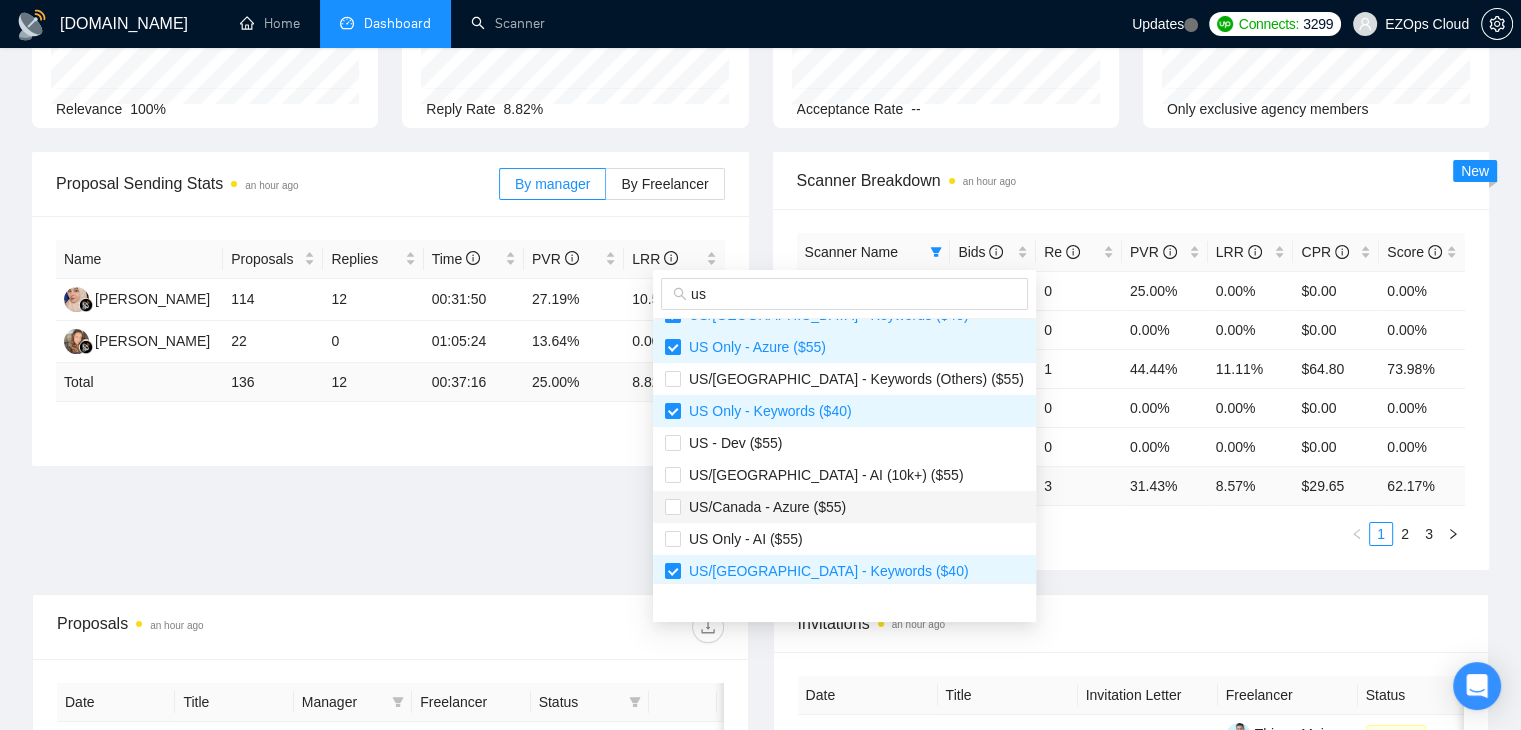 click on "US/Canada - Azure ($55)" at bounding box center (763, 507) 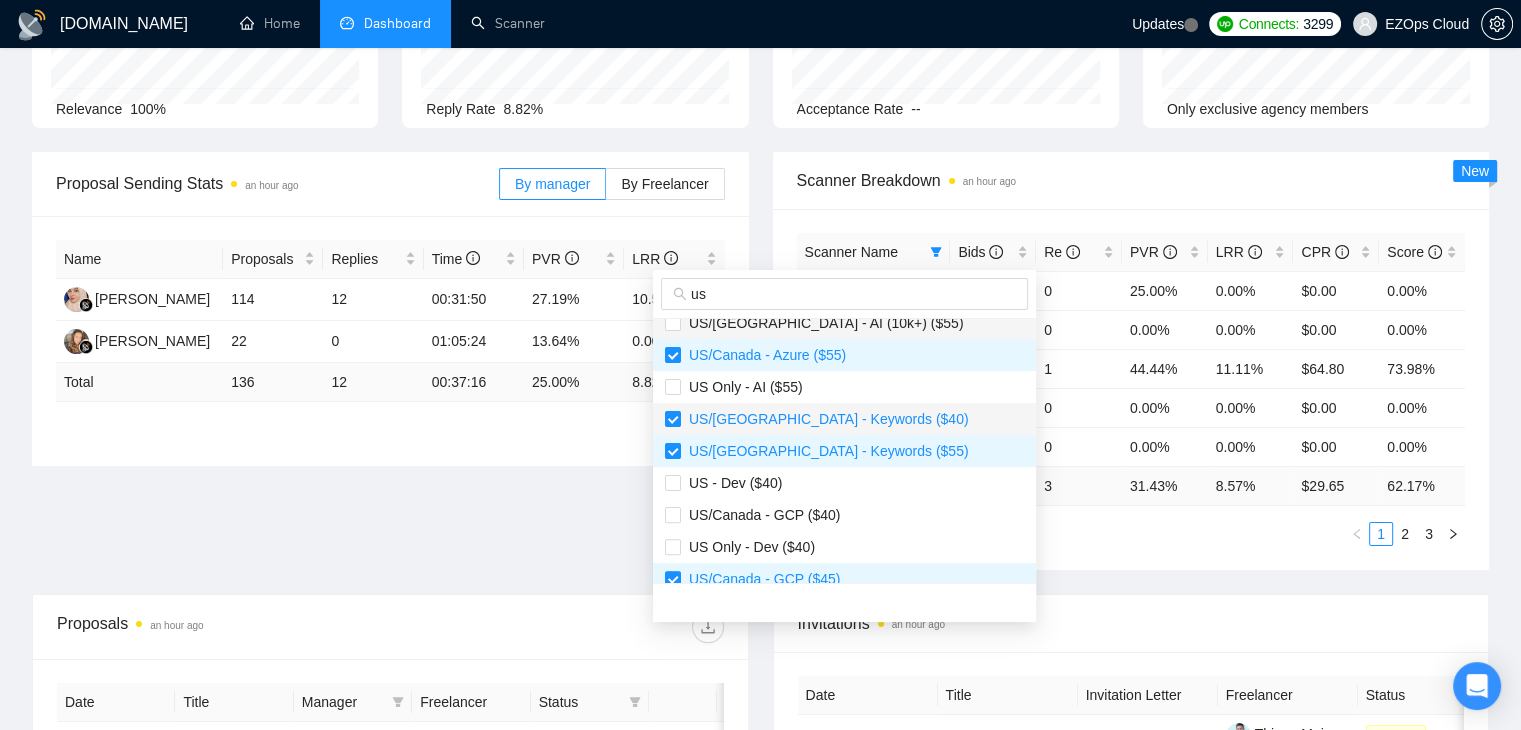 scroll, scrollTop: 800, scrollLeft: 0, axis: vertical 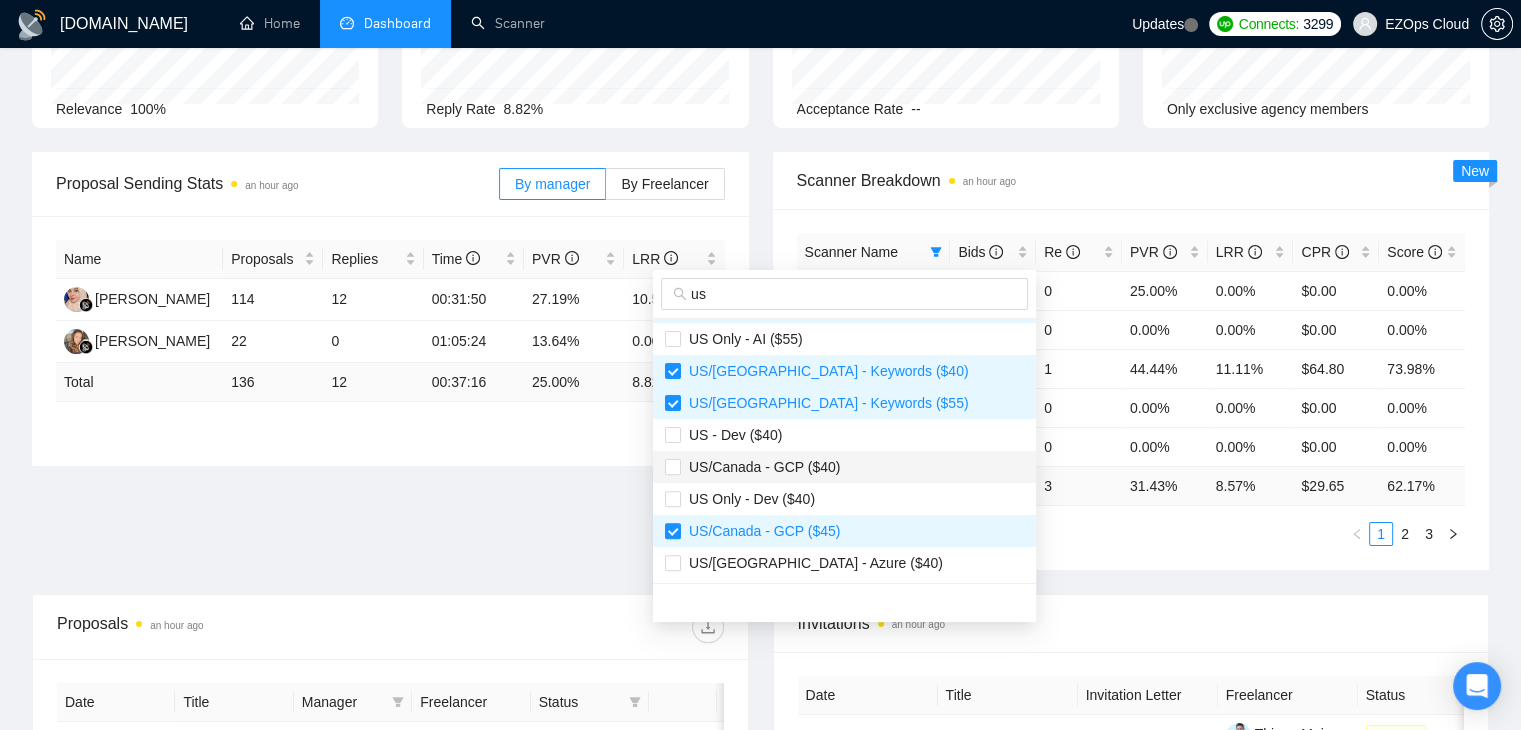 click on "US/Canada - GCP ($40)" at bounding box center (760, 467) 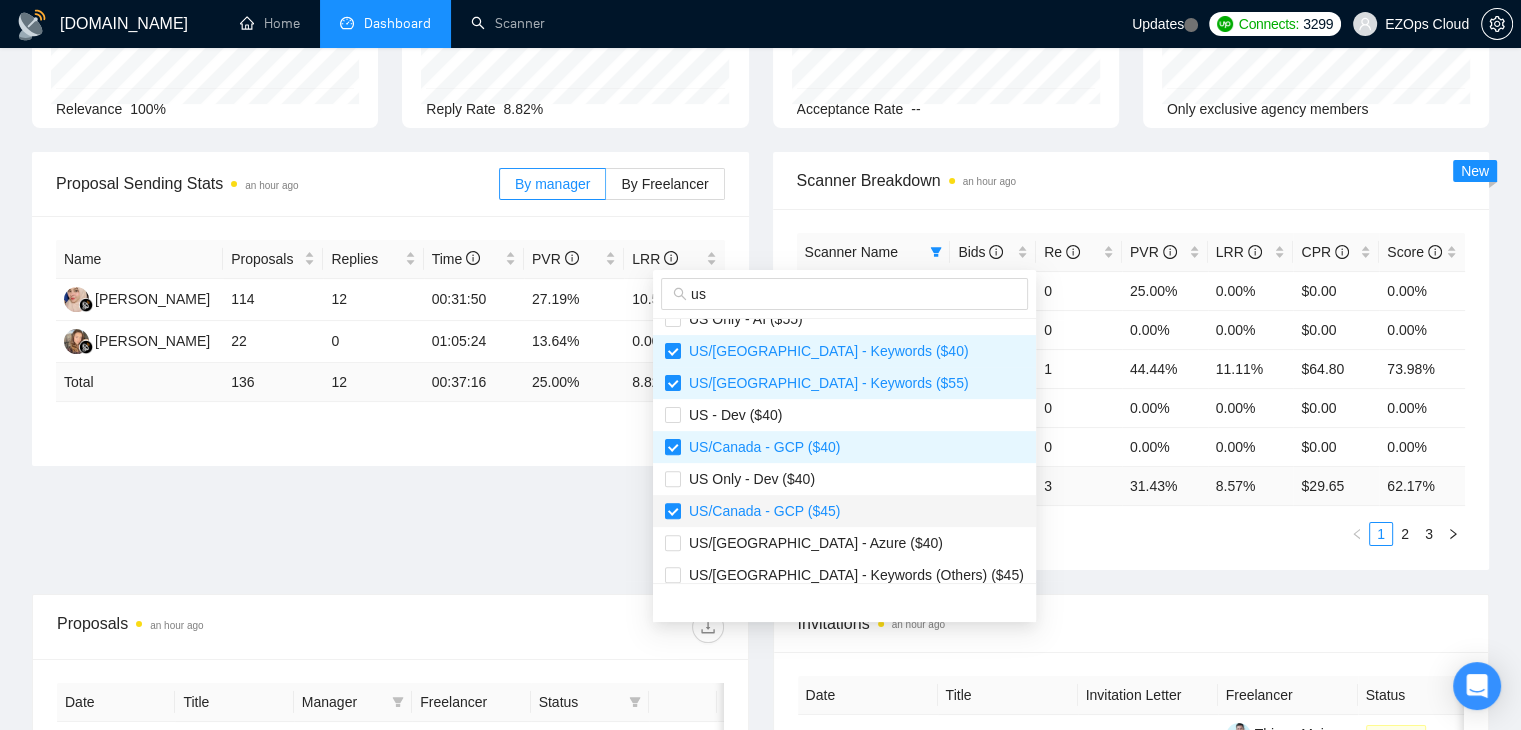 scroll, scrollTop: 832, scrollLeft: 0, axis: vertical 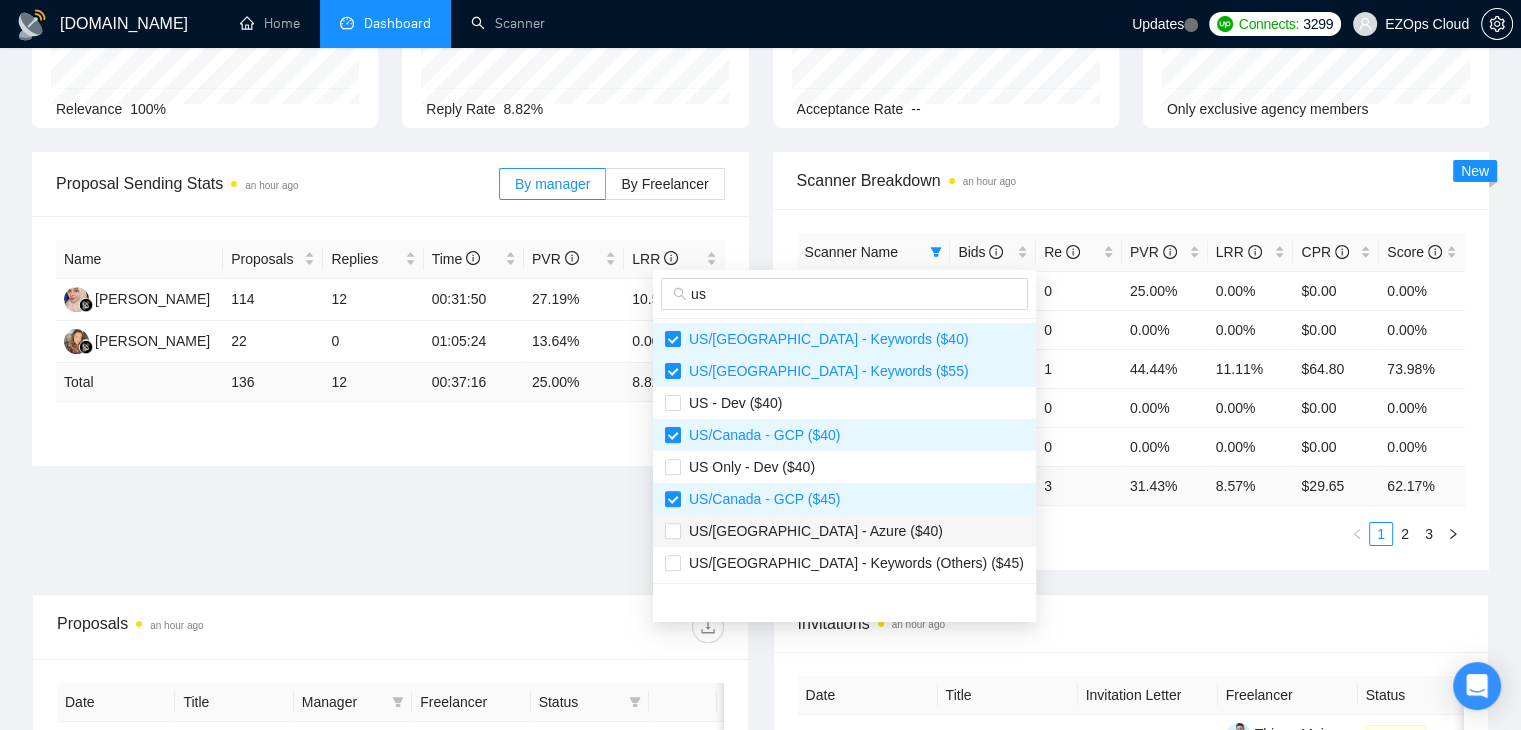 click on "US/[GEOGRAPHIC_DATA] - Azure ($40)" at bounding box center (812, 531) 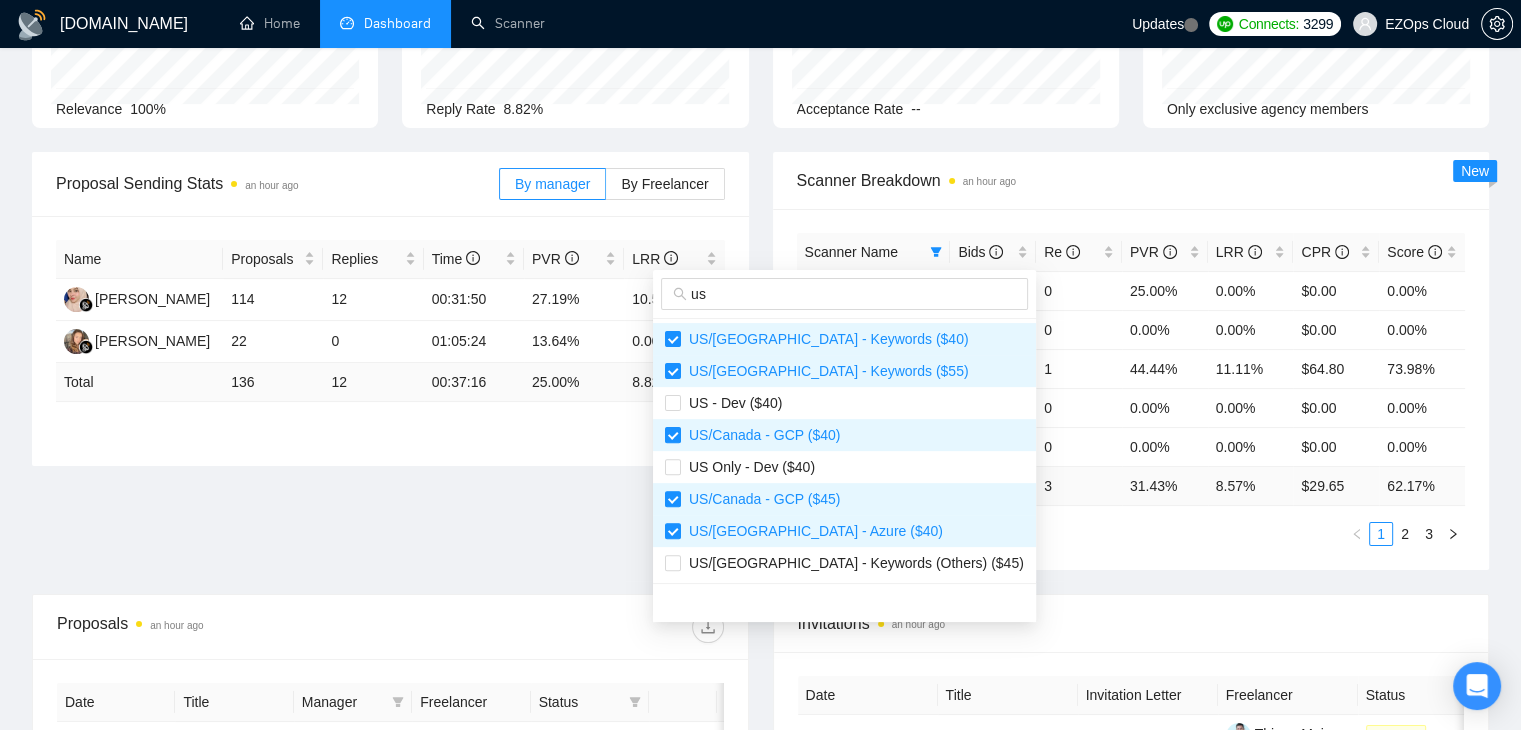 scroll, scrollTop: 300, scrollLeft: 0, axis: vertical 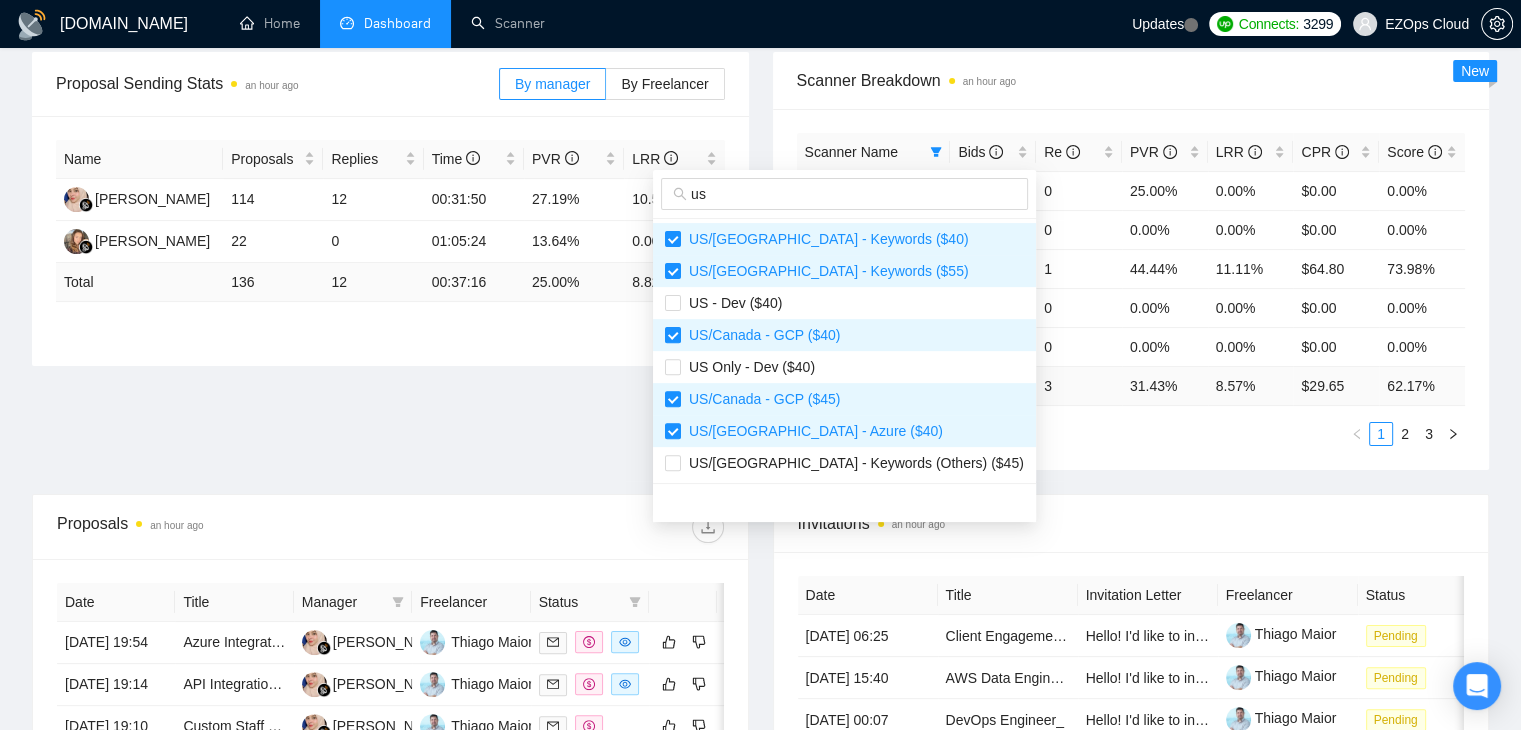 type 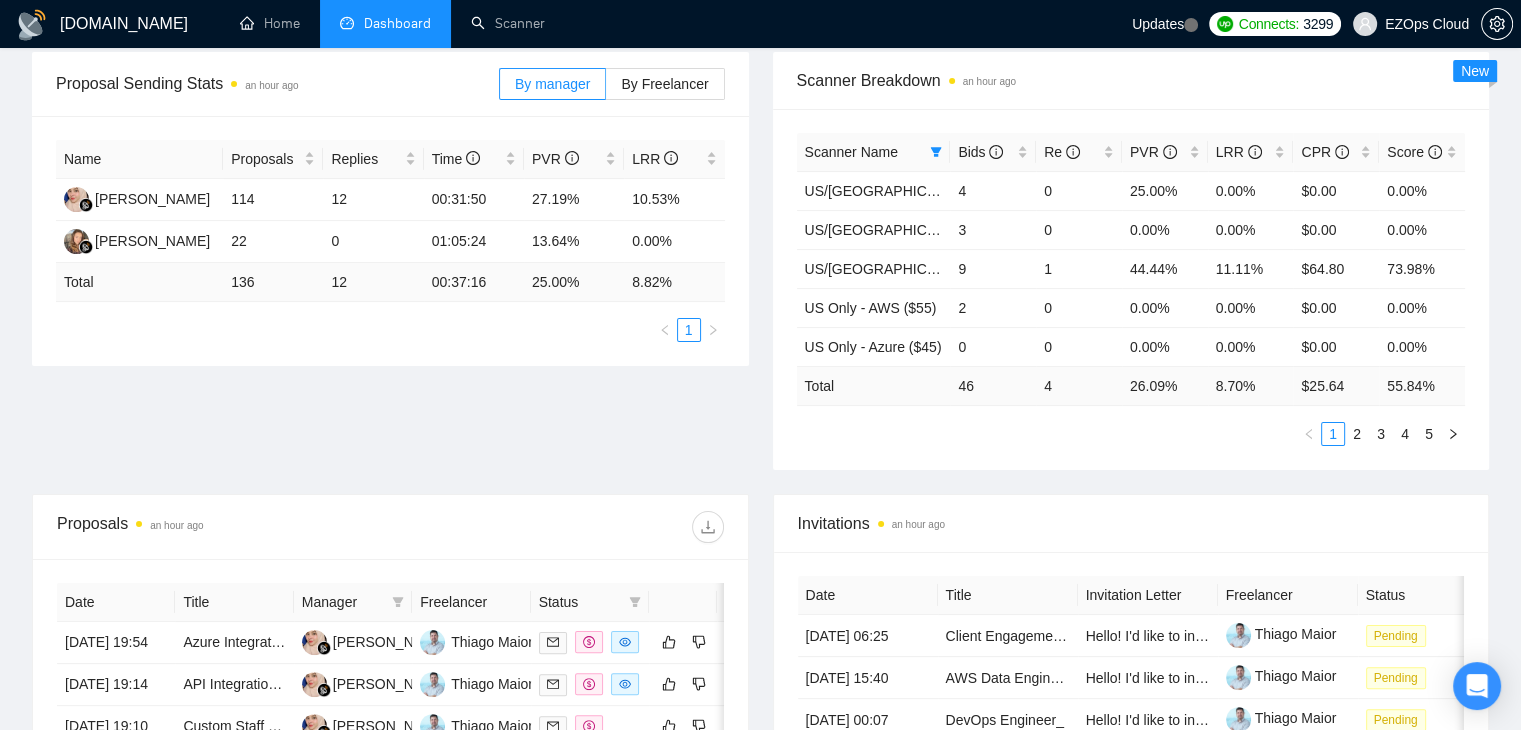 click on "Proposal Sending Stats an hour ago By manager By Freelancer Name Proposals Replies Time   PVR   LRR   Ainun Jariah 114 12 00:31:50 27.19% 10.53% [PERSON_NAME] 22 0 01:05:24 13.64% 0.00% Total 136 12 00:37:16 25.00 % 8.82 % 1 Scanner Breakdown an hour ago Scanner Name Bids   Re   PVR   LRR   CPR   Score   US/[GEOGRAPHIC_DATA] - Azure ($45) 4 0 25.00% 0.00% $0.00 0.00% [GEOGRAPHIC_DATA]/[GEOGRAPHIC_DATA] - AWS ($40) 3 0 0.00% 0.00% $0.00 0.00% [GEOGRAPHIC_DATA]/[GEOGRAPHIC_DATA] - AWS ($45) 9 1 44.44% 11.11% $64.80 73.98% US Only - AWS ($55) 2 0 0.00% 0.00% $0.00 0.00% US Only - Azure ($45) 0 0 0.00% 0.00% $0.00 0.00% Total 46 4 26.09 % 8.70 % $ 25.64 55.84 % 1 2 3 4 5 New" at bounding box center (760, 273) 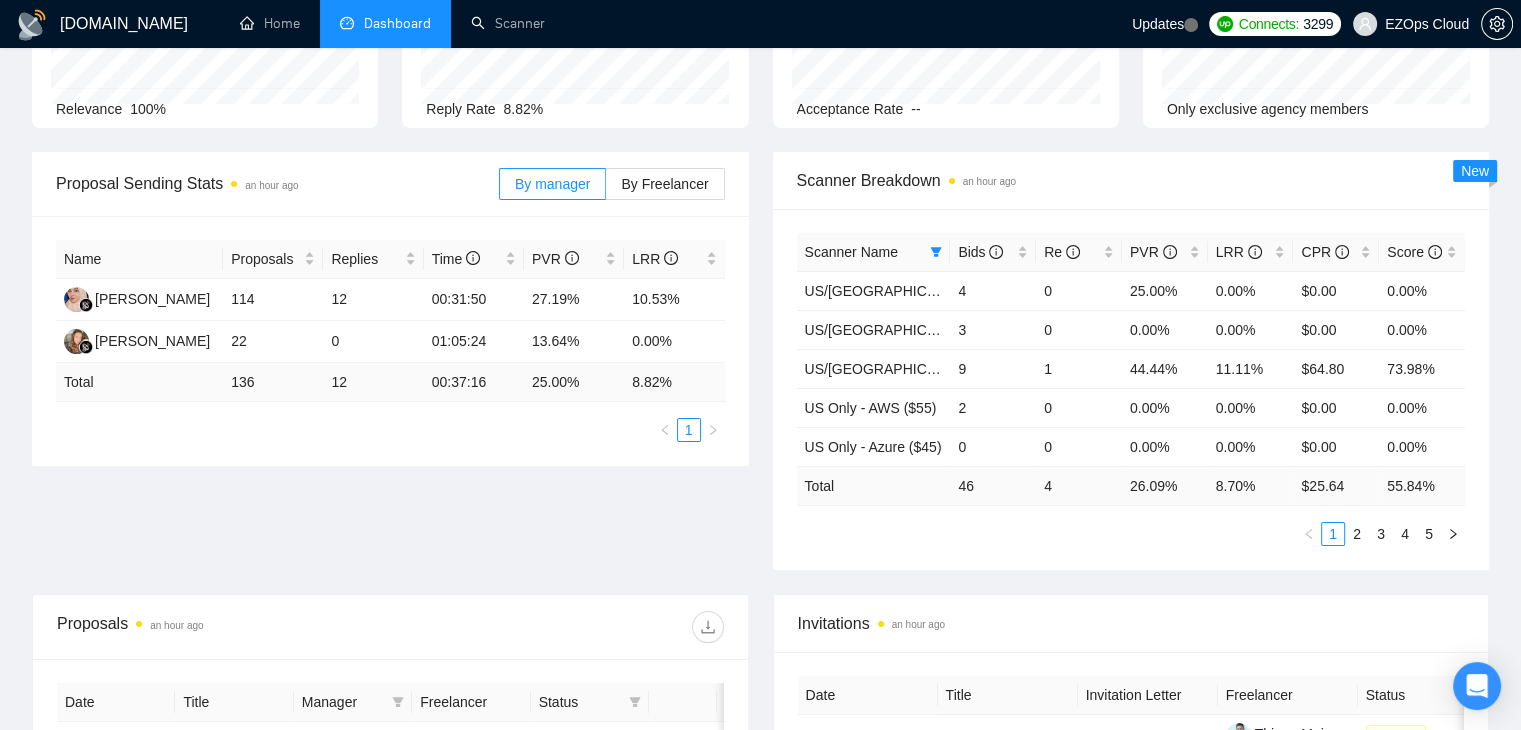 scroll, scrollTop: 200, scrollLeft: 0, axis: vertical 